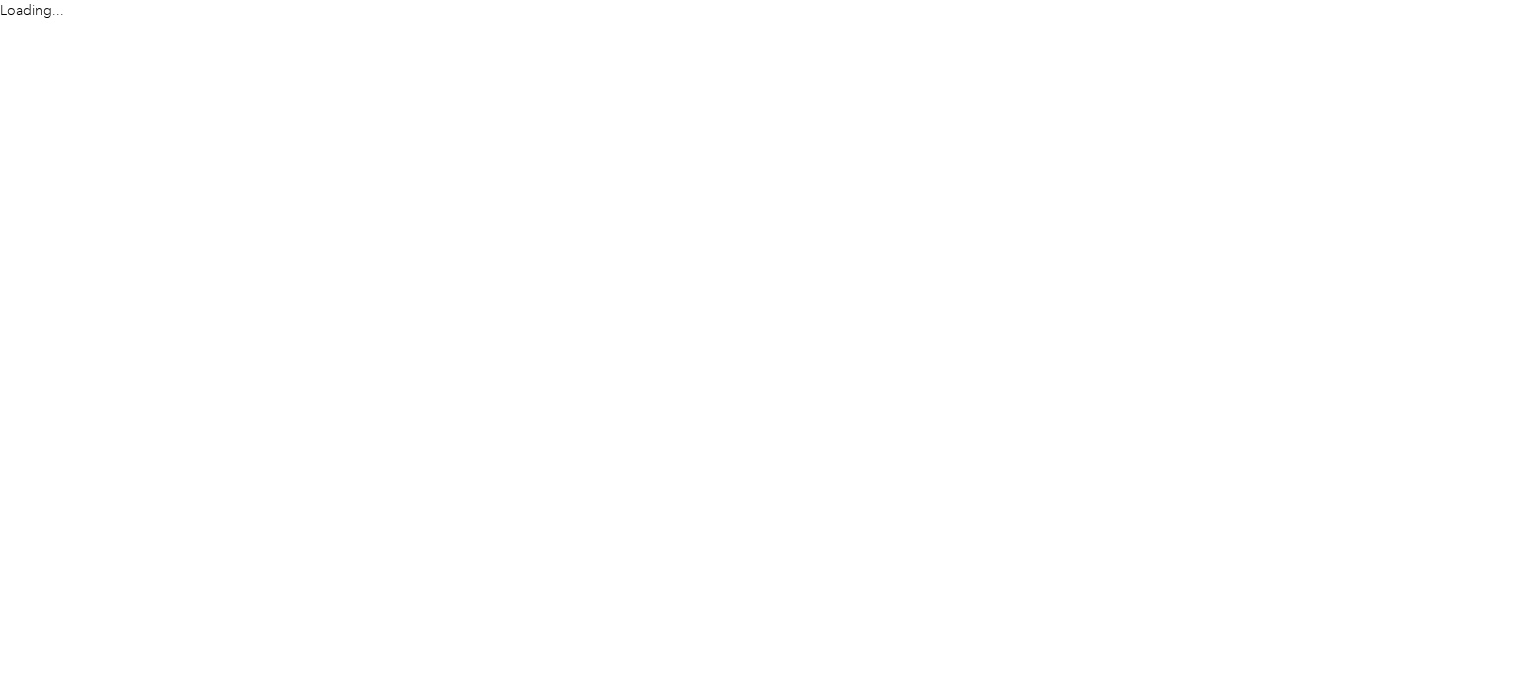 scroll, scrollTop: 0, scrollLeft: 0, axis: both 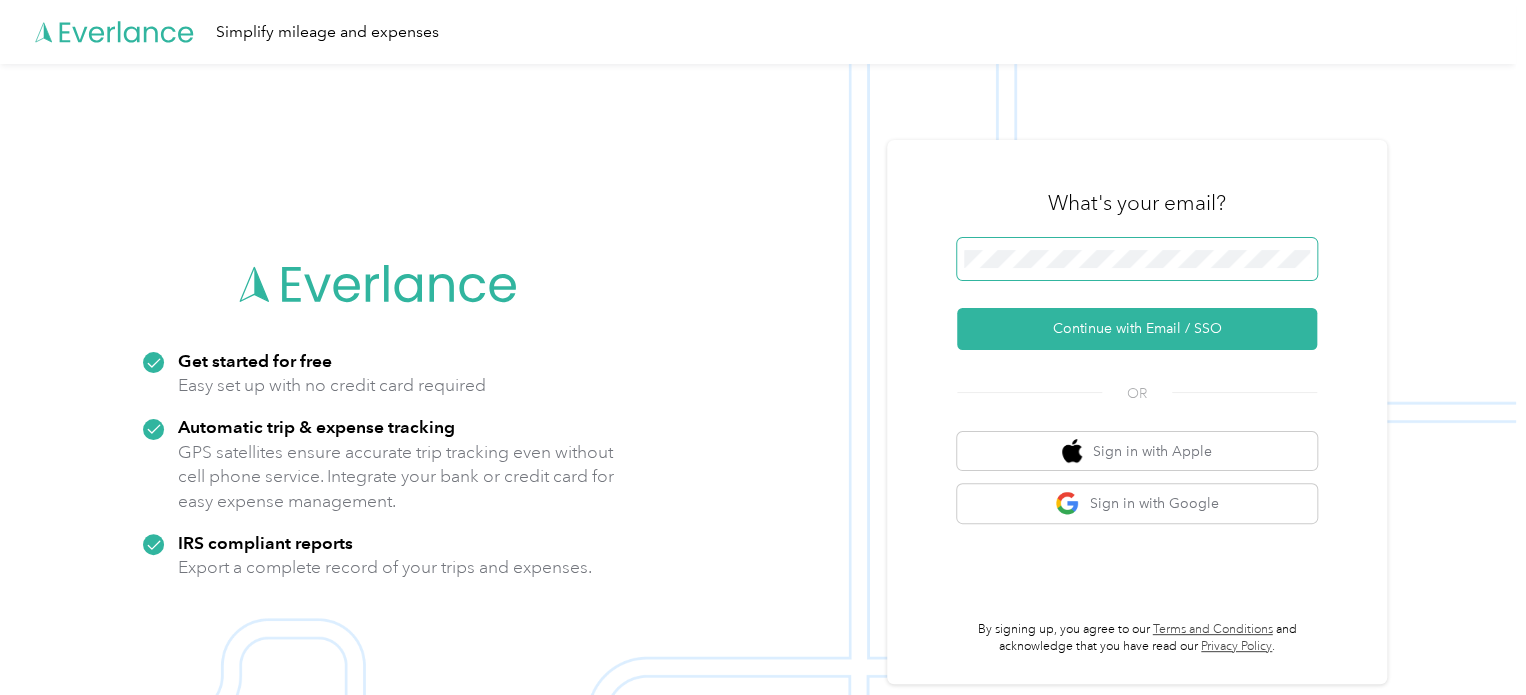 click at bounding box center [1137, 259] 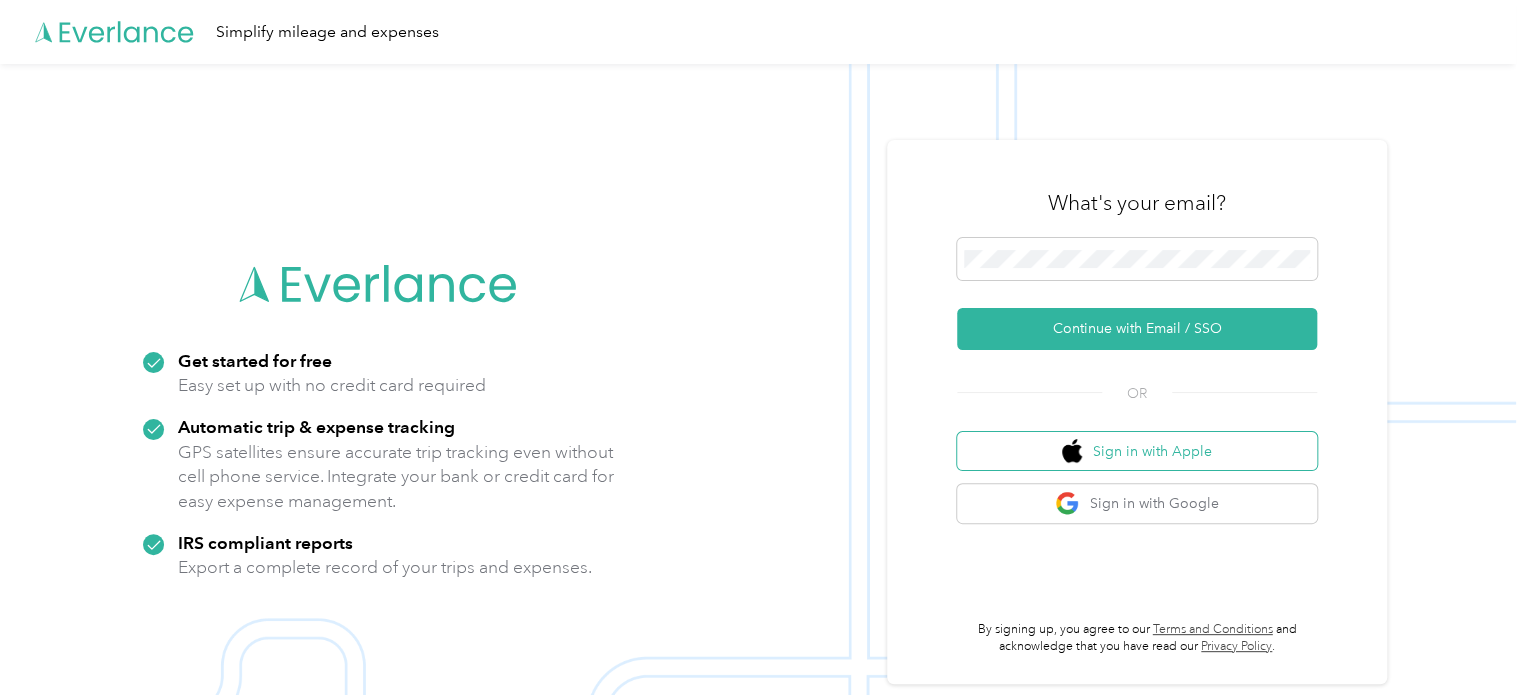 click on "Sign in with Apple" at bounding box center (1137, 451) 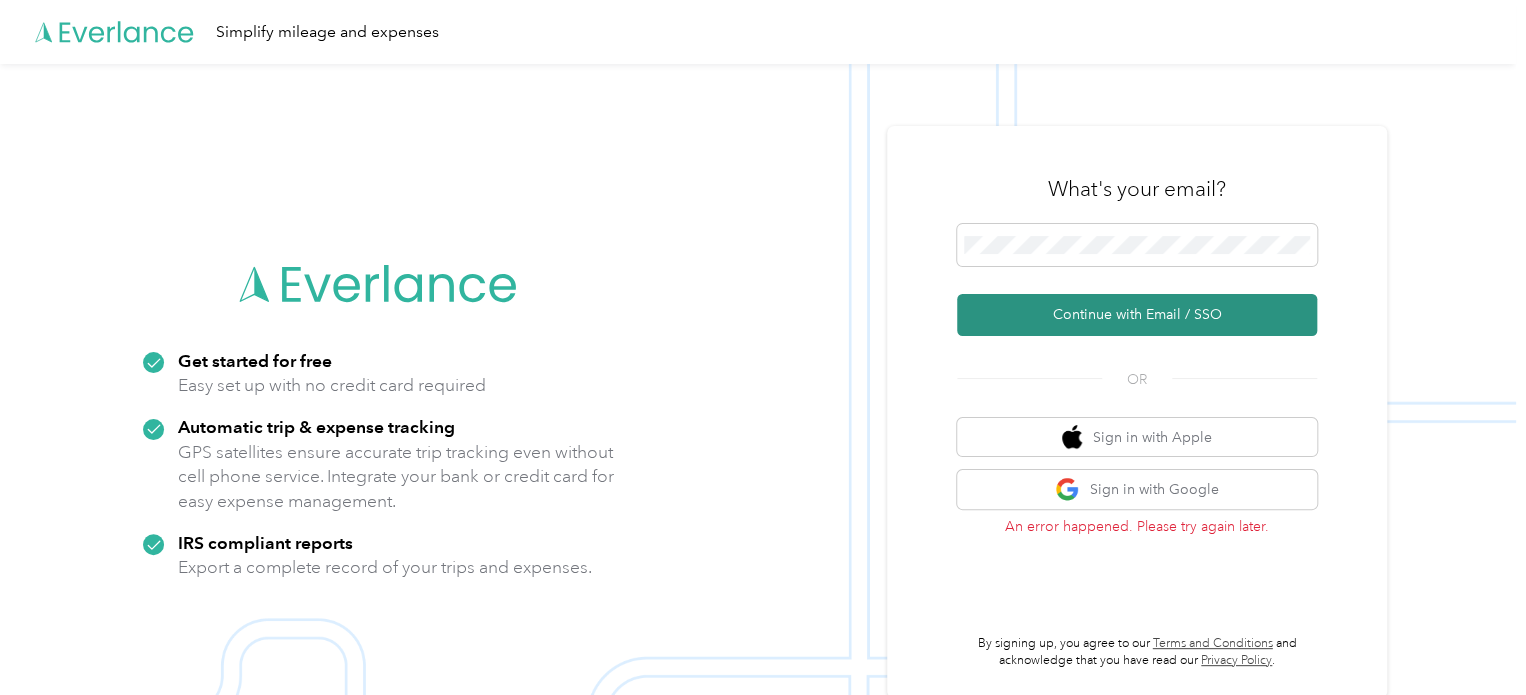click on "Continue with Email / SSO" at bounding box center [1137, 315] 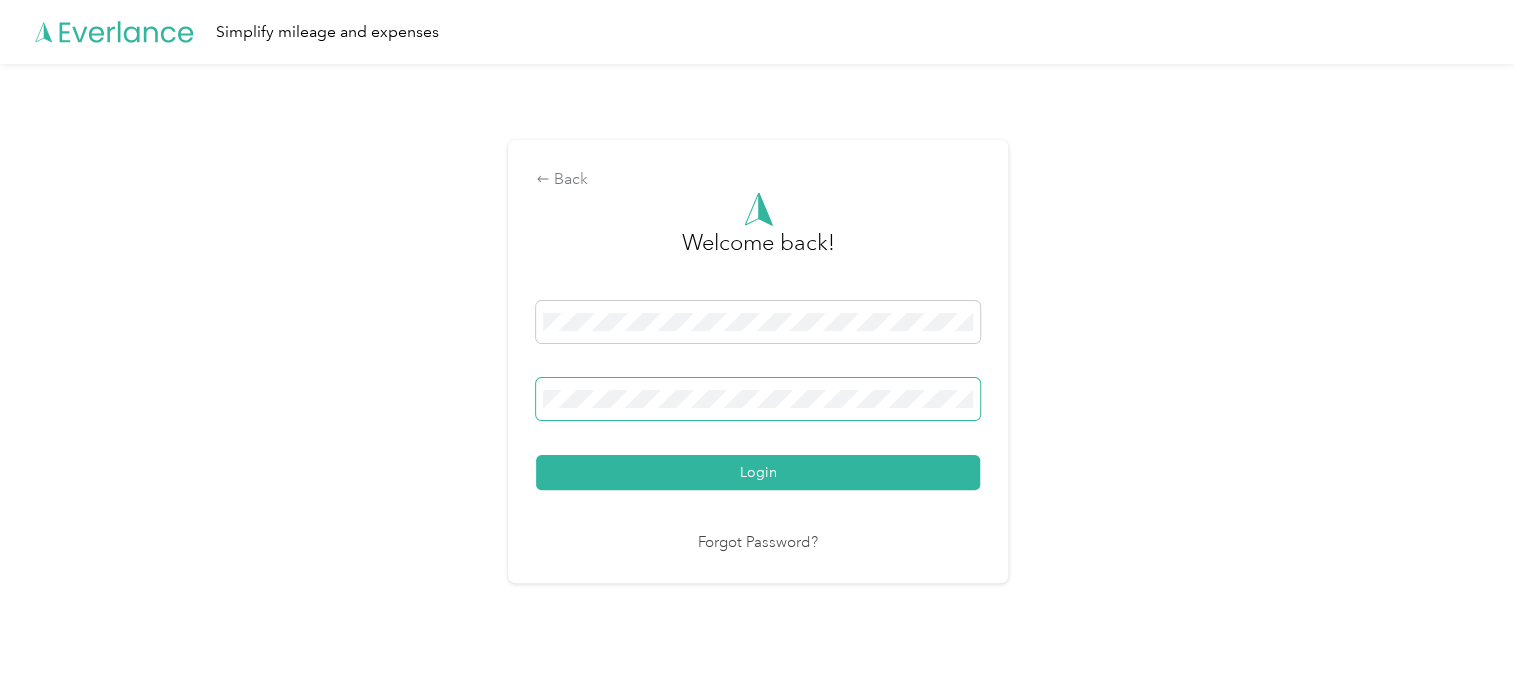 click on "Login" at bounding box center [758, 472] 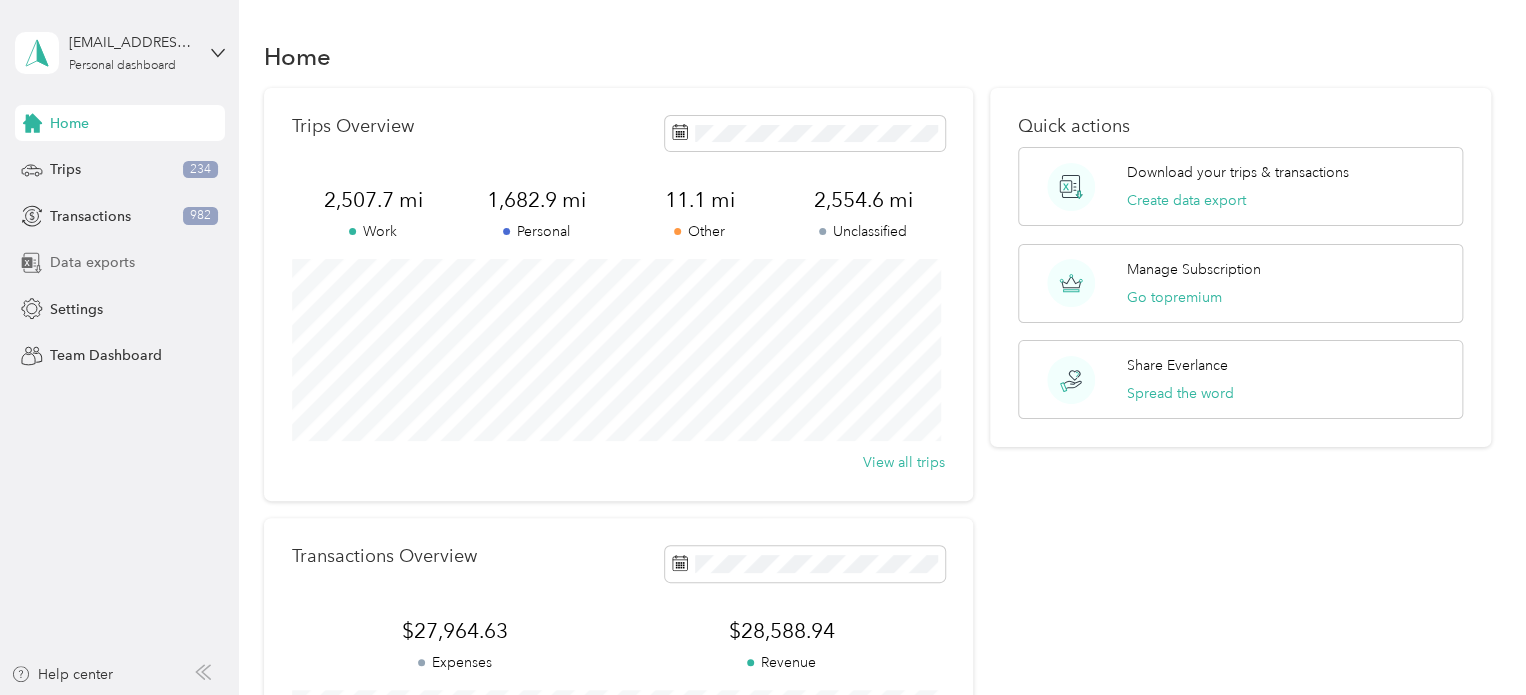 click on "Data exports" at bounding box center [92, 262] 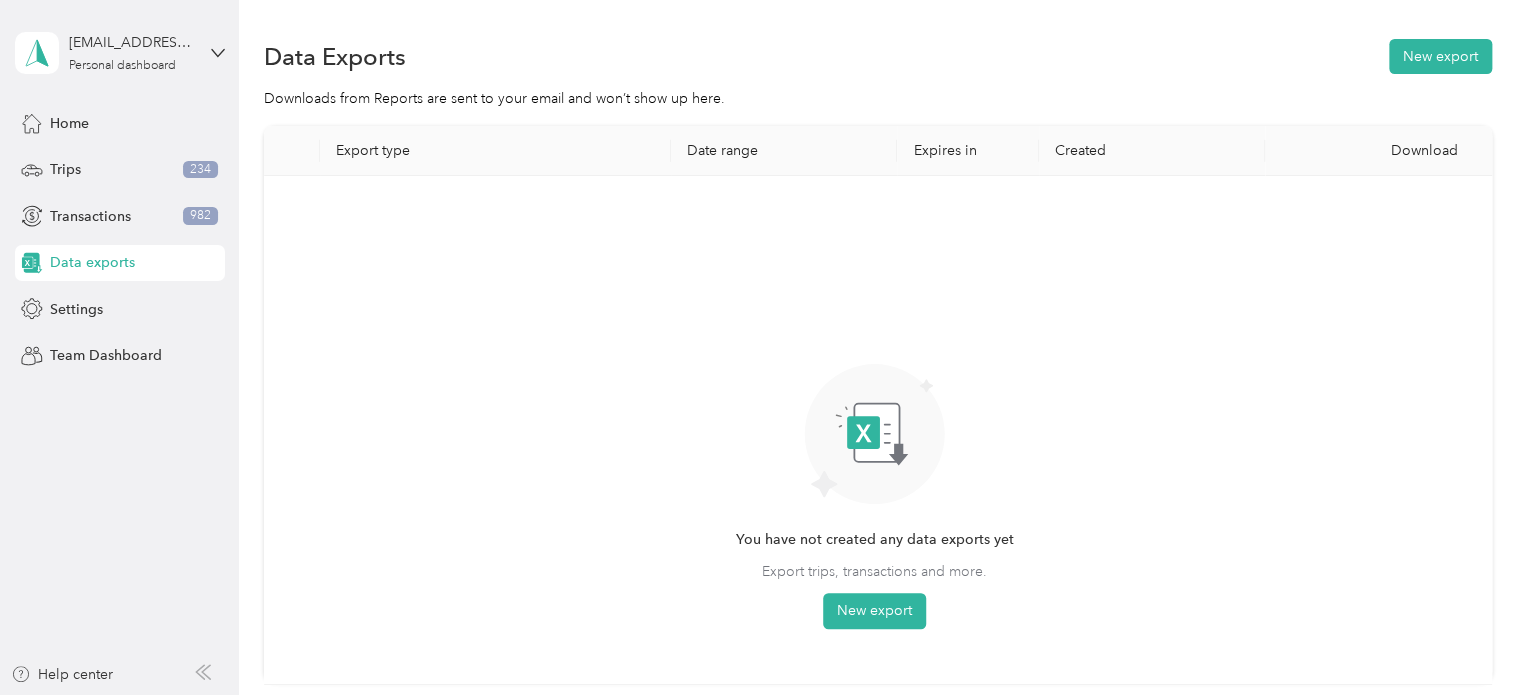 scroll, scrollTop: 126, scrollLeft: 0, axis: vertical 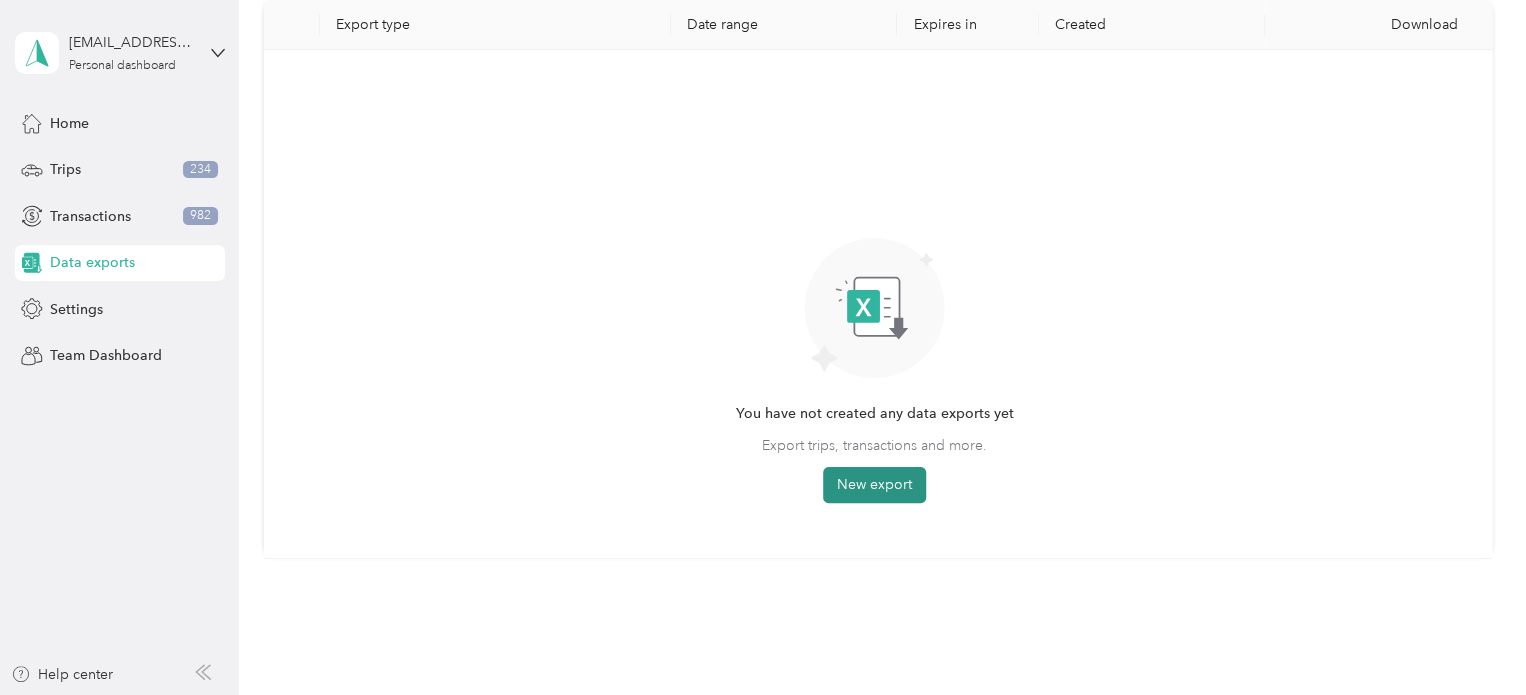 click on "New export" at bounding box center (874, 485) 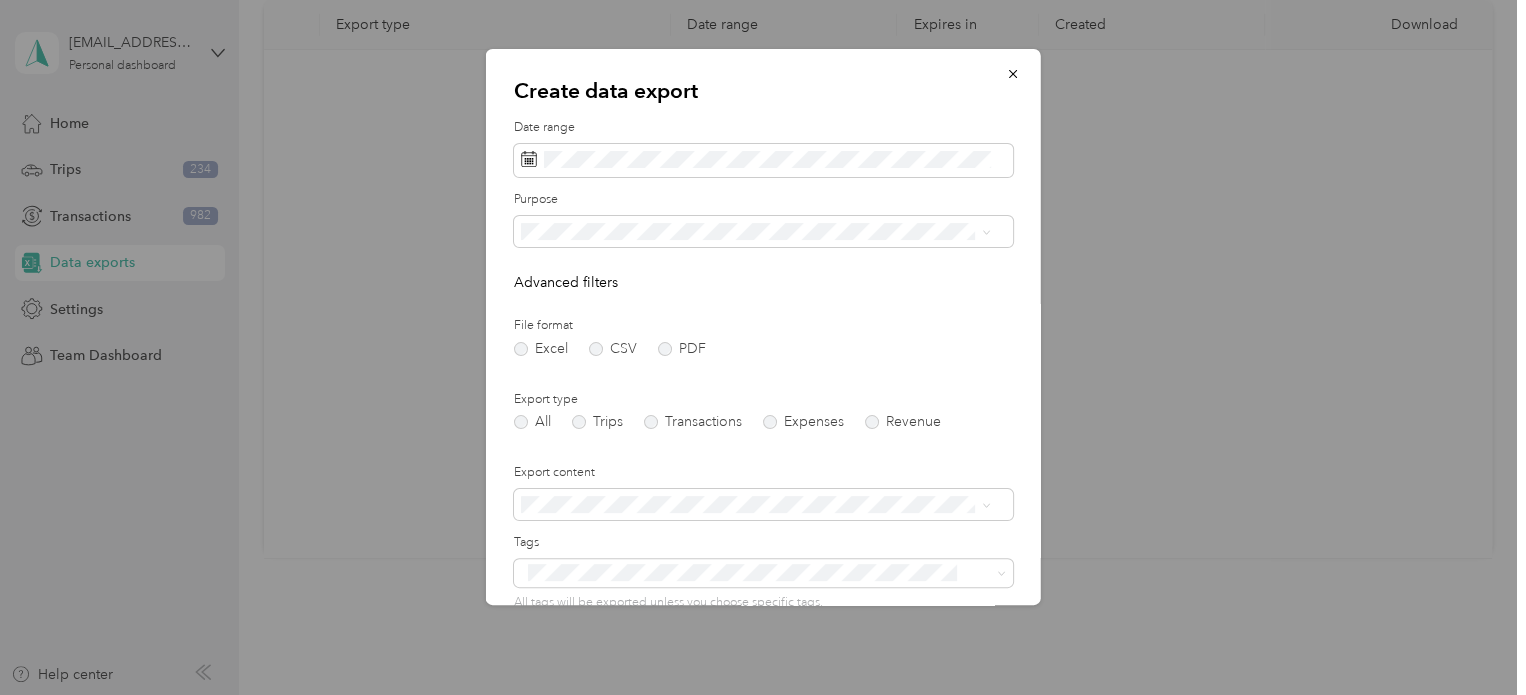 click on "Excel CSV PDF" at bounding box center [763, 349] 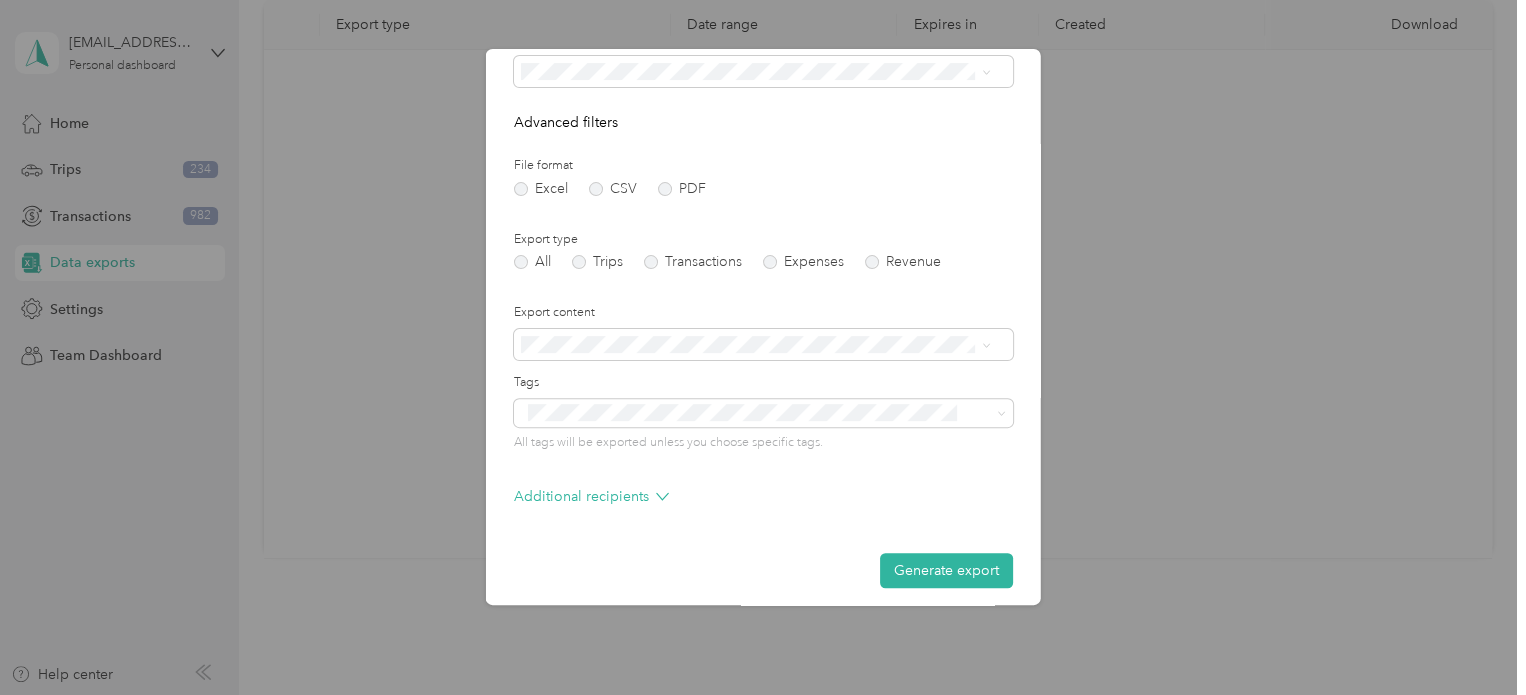 scroll, scrollTop: 171, scrollLeft: 0, axis: vertical 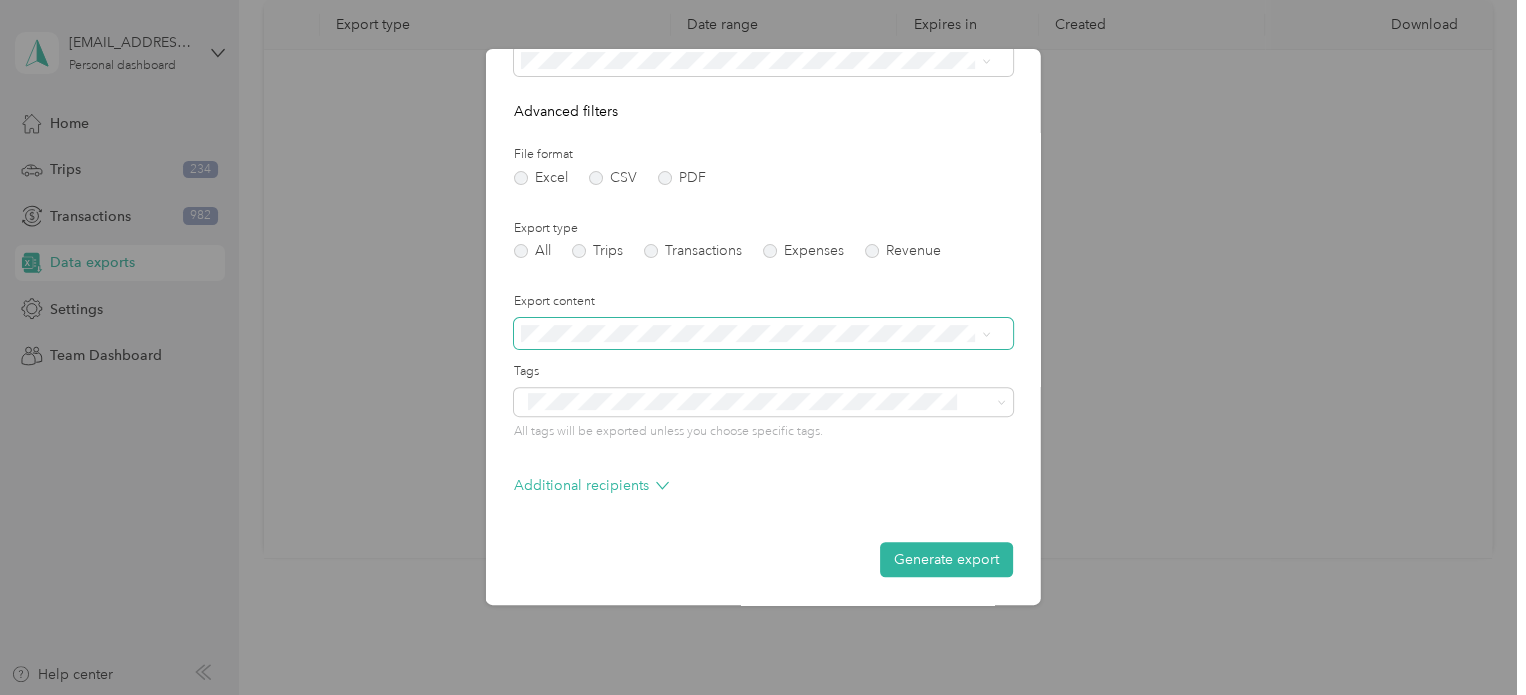 click at bounding box center (763, 334) 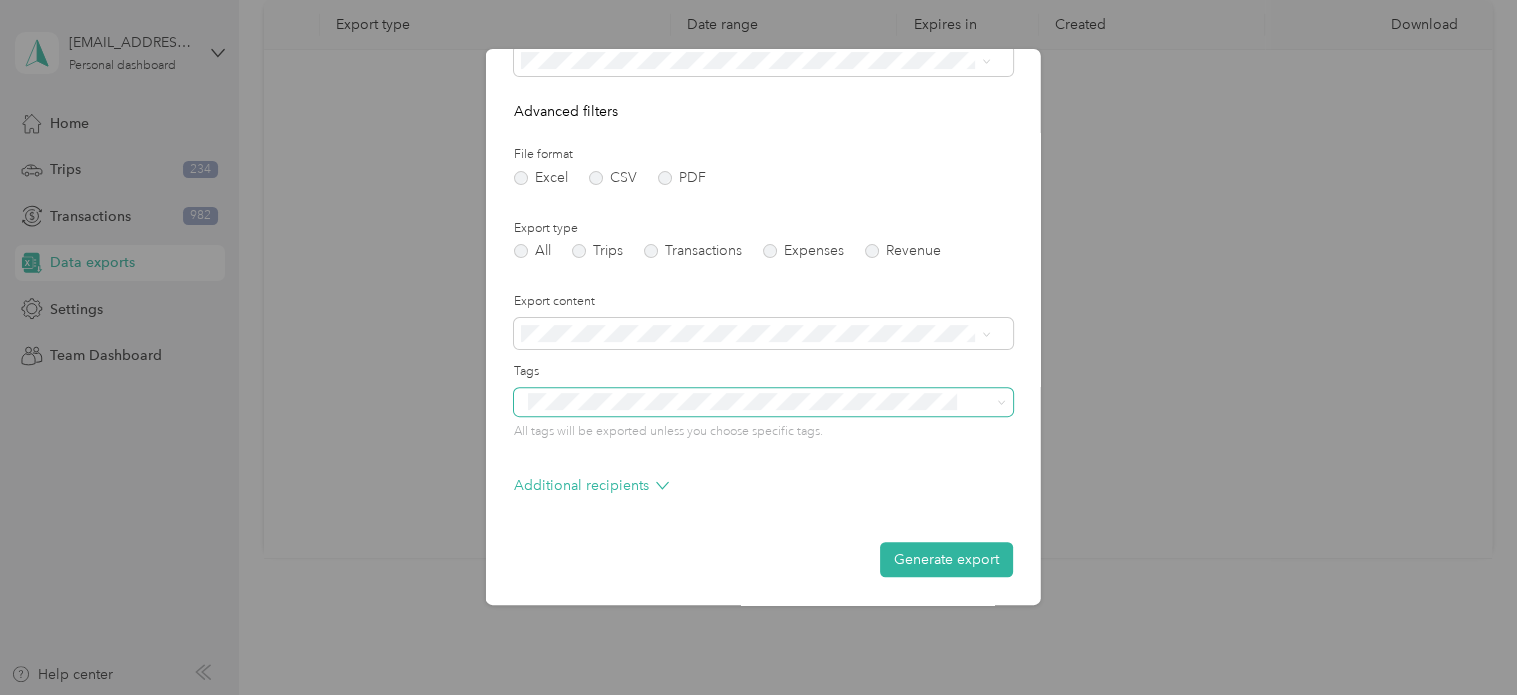 click at bounding box center (750, 401) 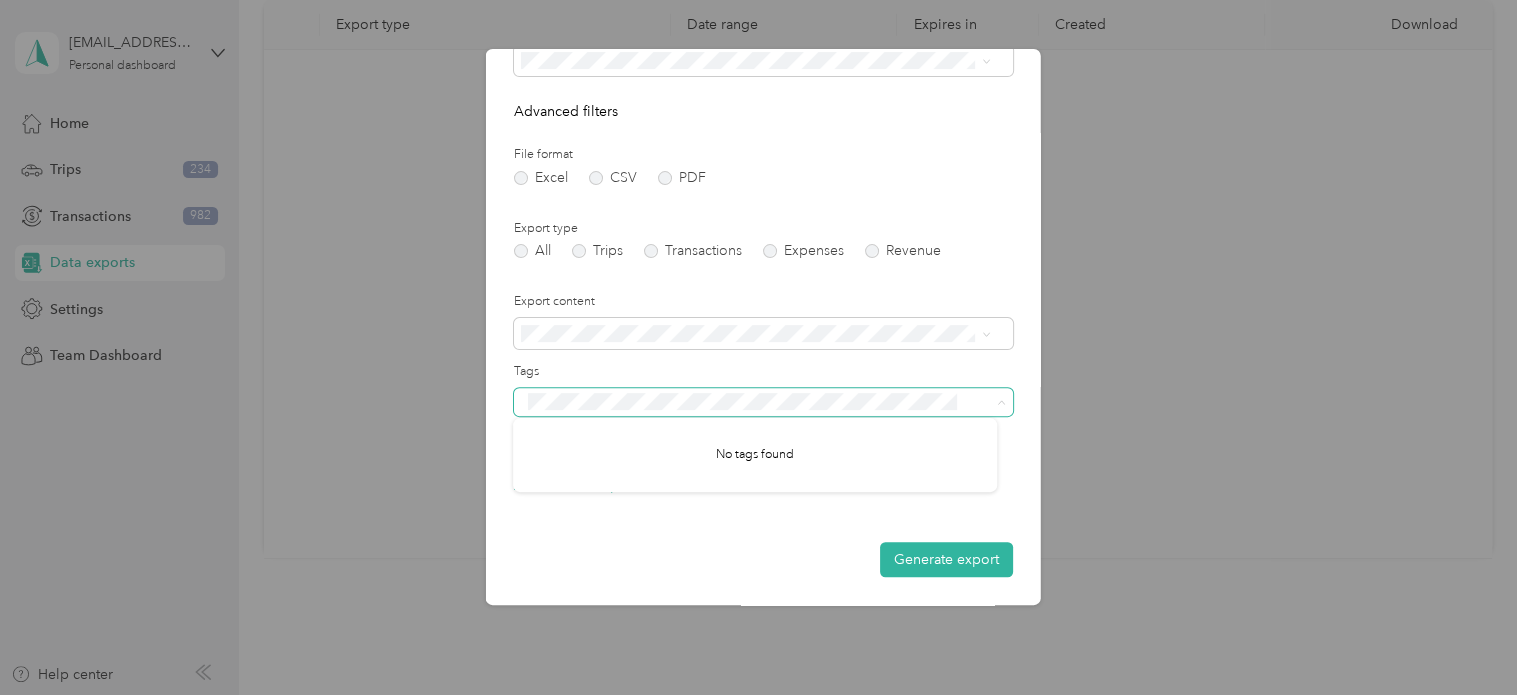click at bounding box center [750, 401] 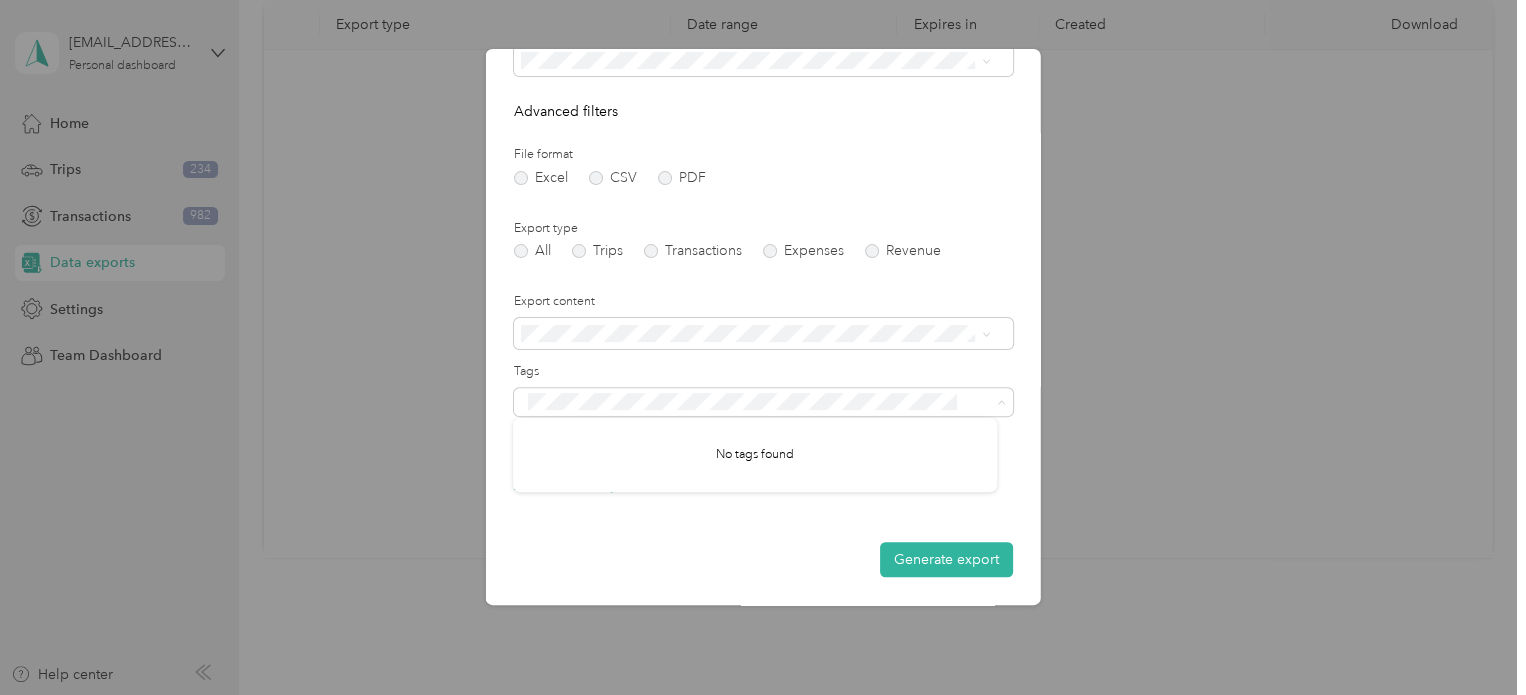 click on "Tags" at bounding box center (763, 372) 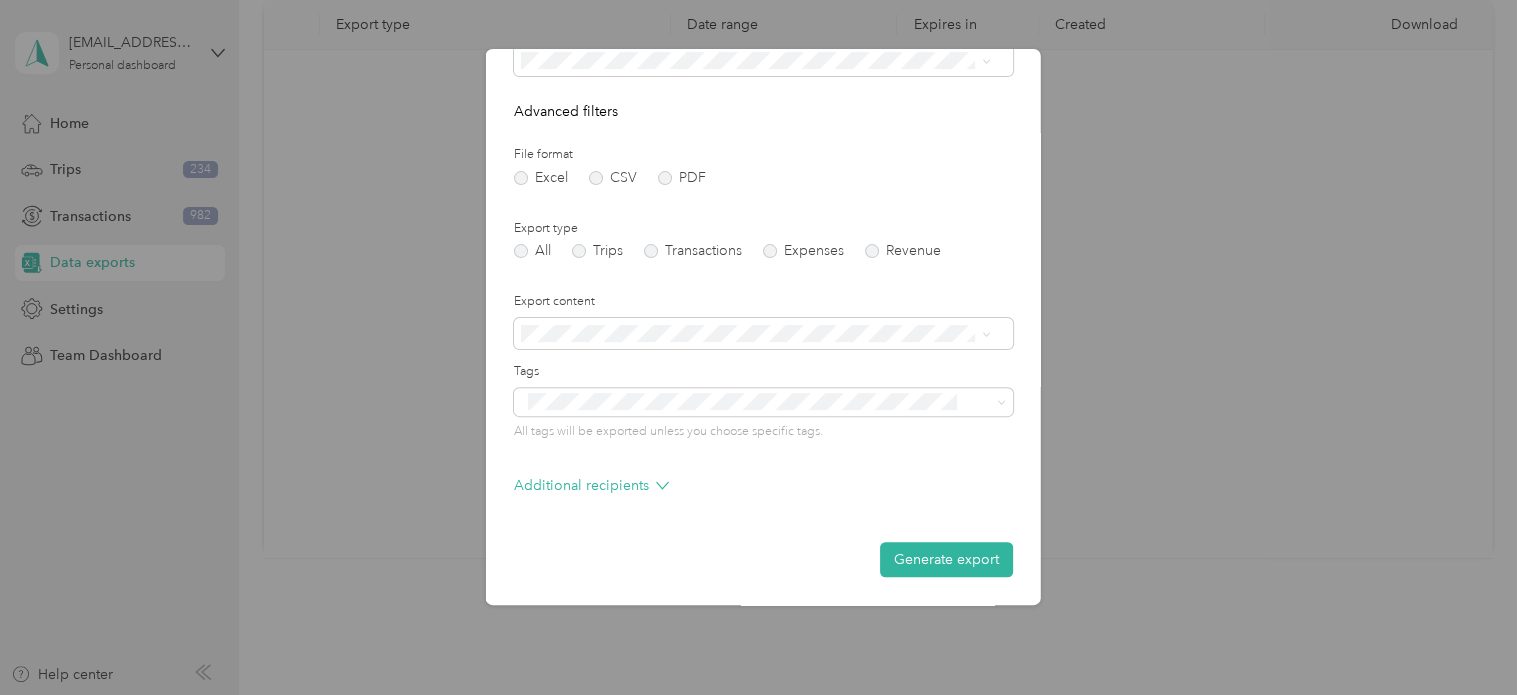 click on "Date range   Purpose   Advanced filters   File format   Excel CSV PDF Export type   All Trips Transactions Expenses Revenue Export content   Tags   All tags will be exported unless you choose specific tags. Additional recipients Generate export" at bounding box center (763, 262) 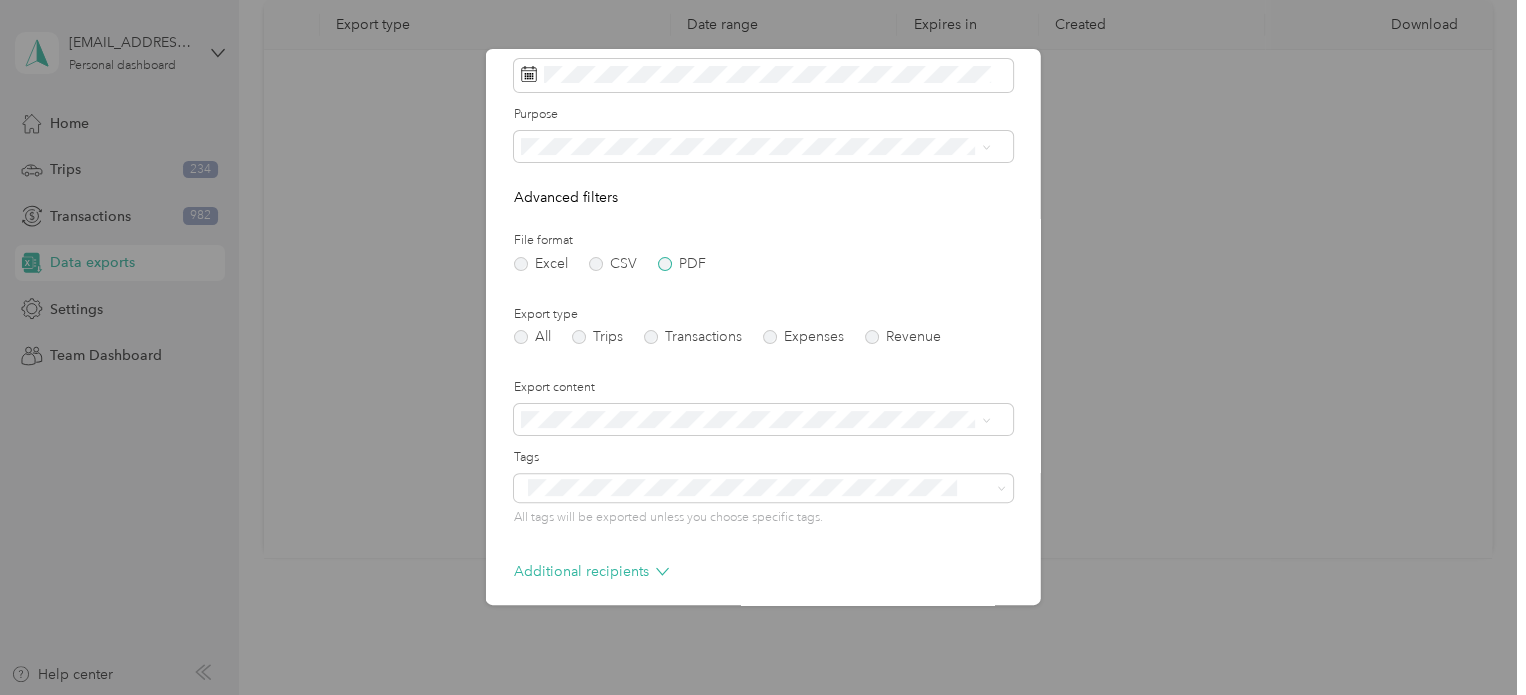 click on "PDF" at bounding box center (682, 264) 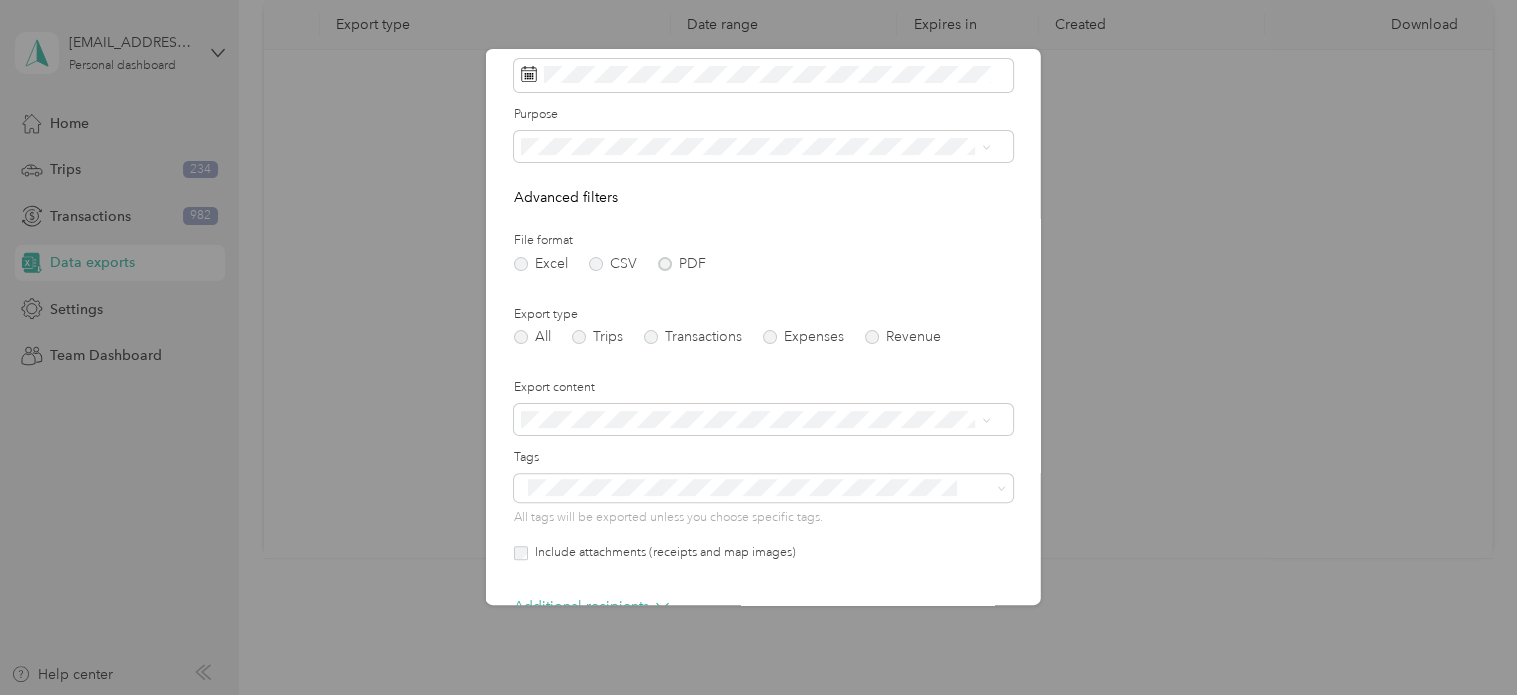 scroll, scrollTop: 206, scrollLeft: 0, axis: vertical 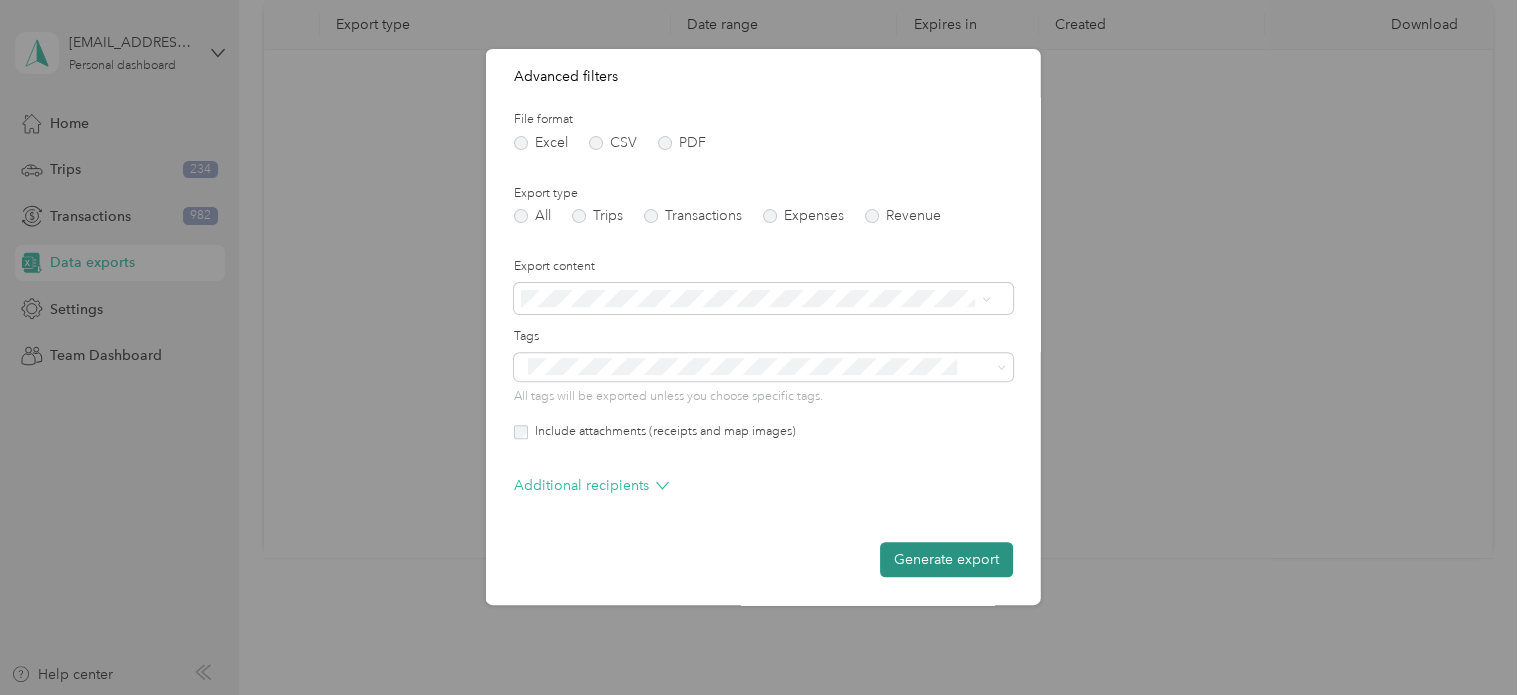 click on "Generate export" at bounding box center [946, 559] 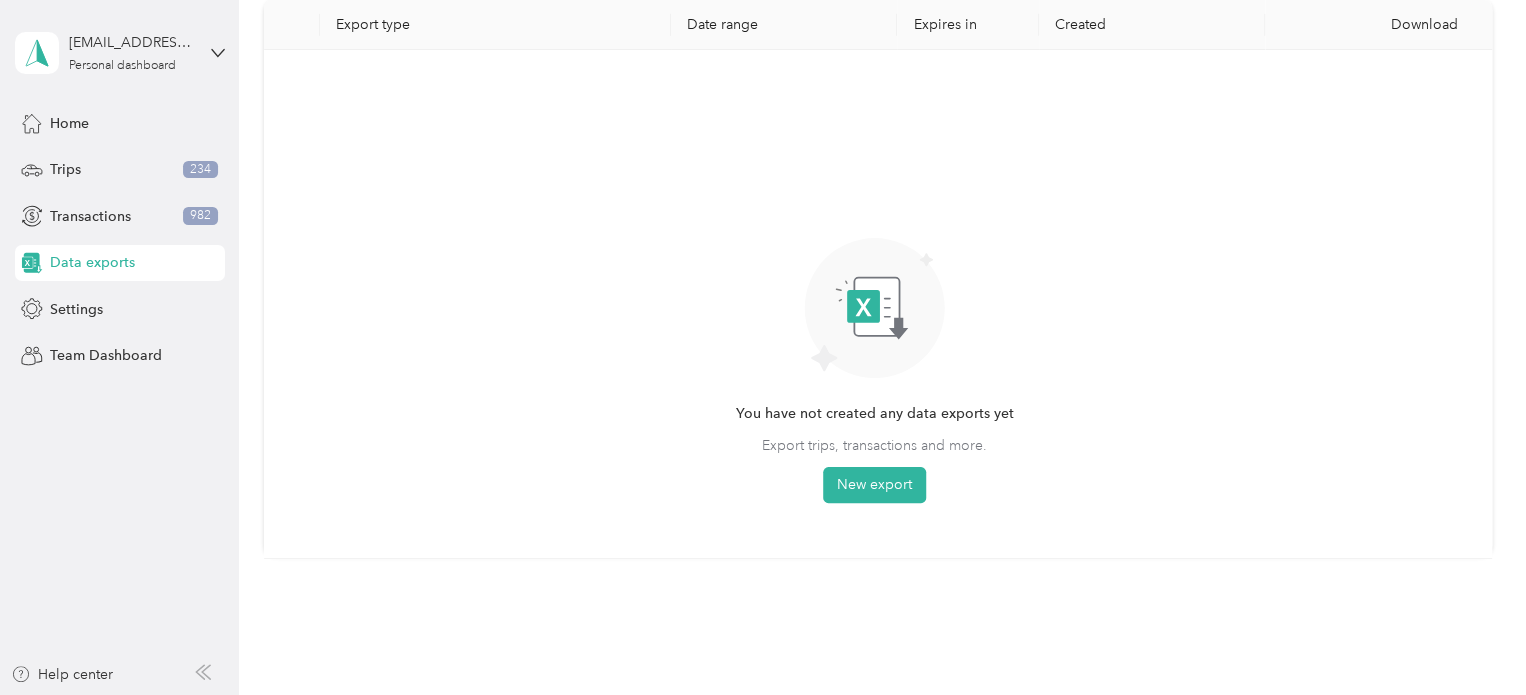 click on "Data exports" at bounding box center (120, 263) 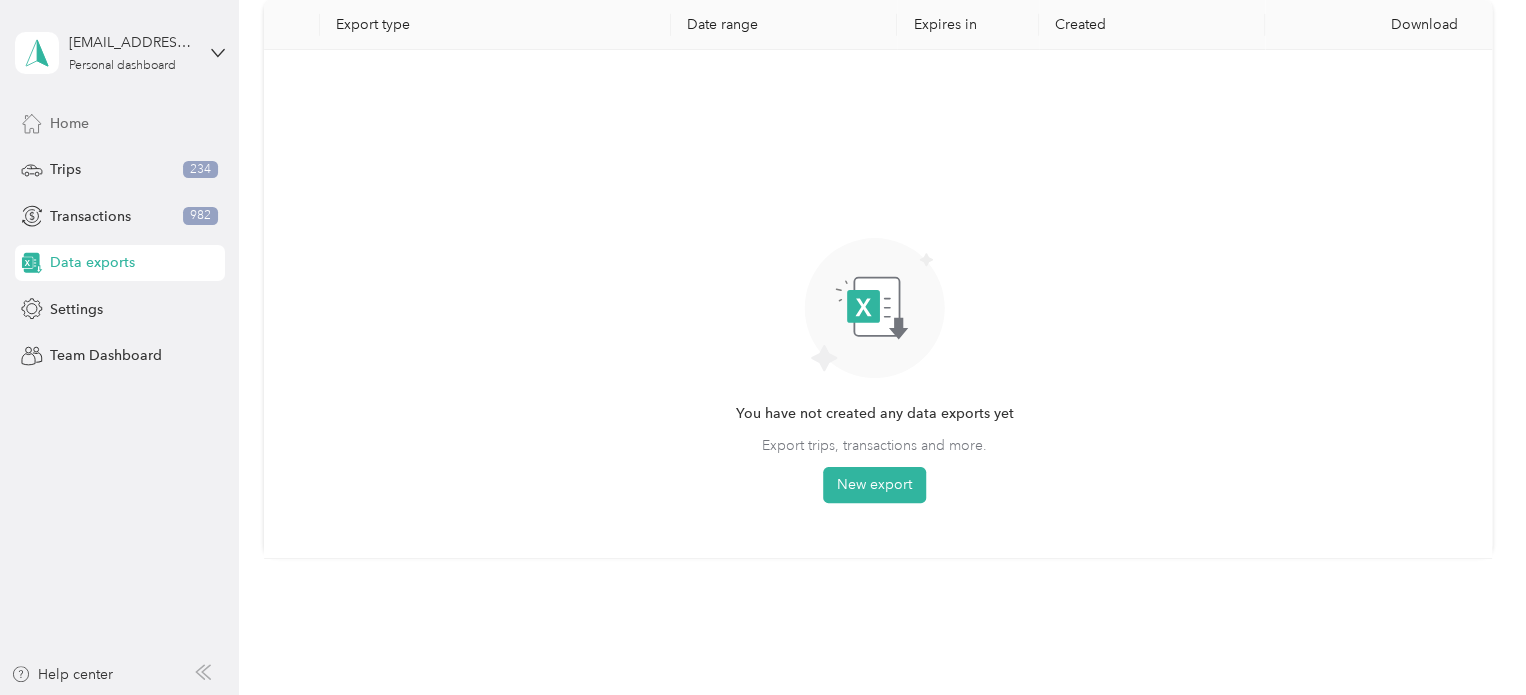 click on "Home" at bounding box center [120, 123] 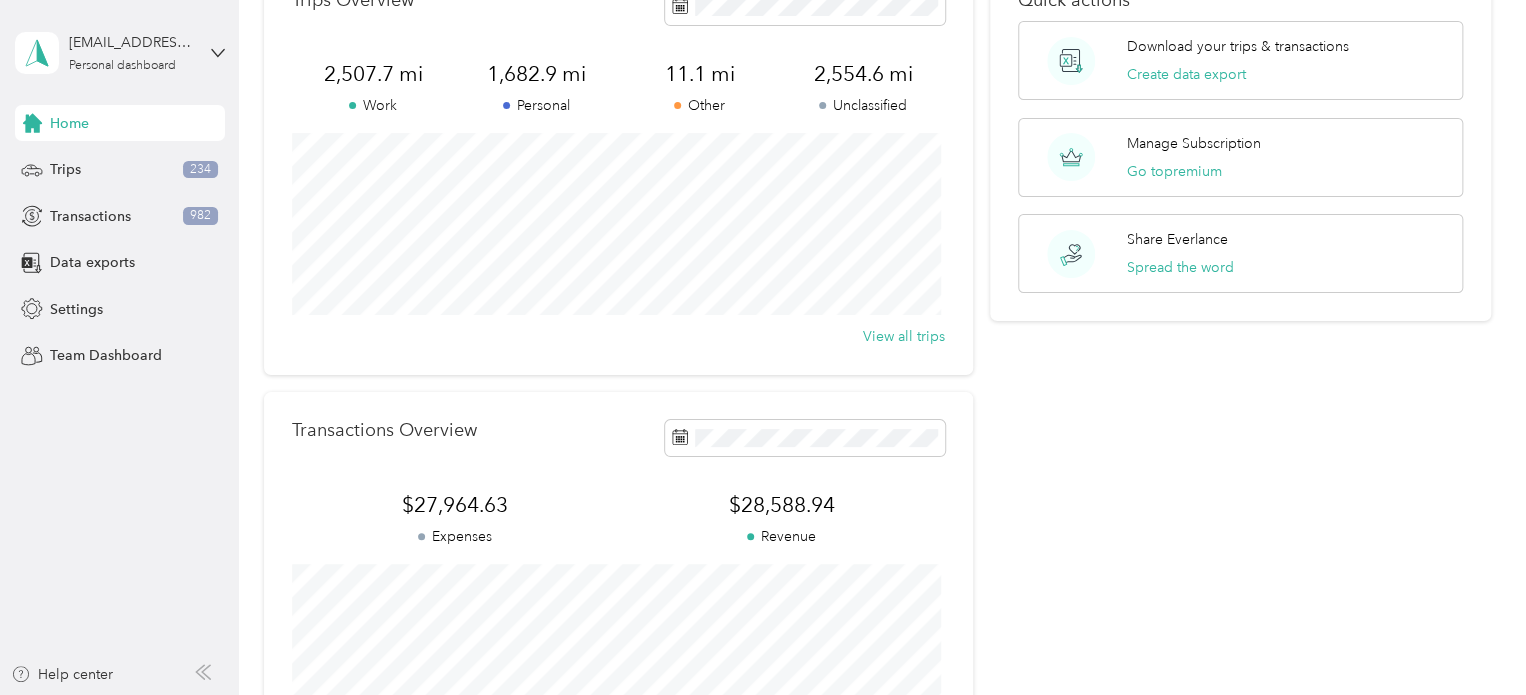 scroll, scrollTop: 0, scrollLeft: 0, axis: both 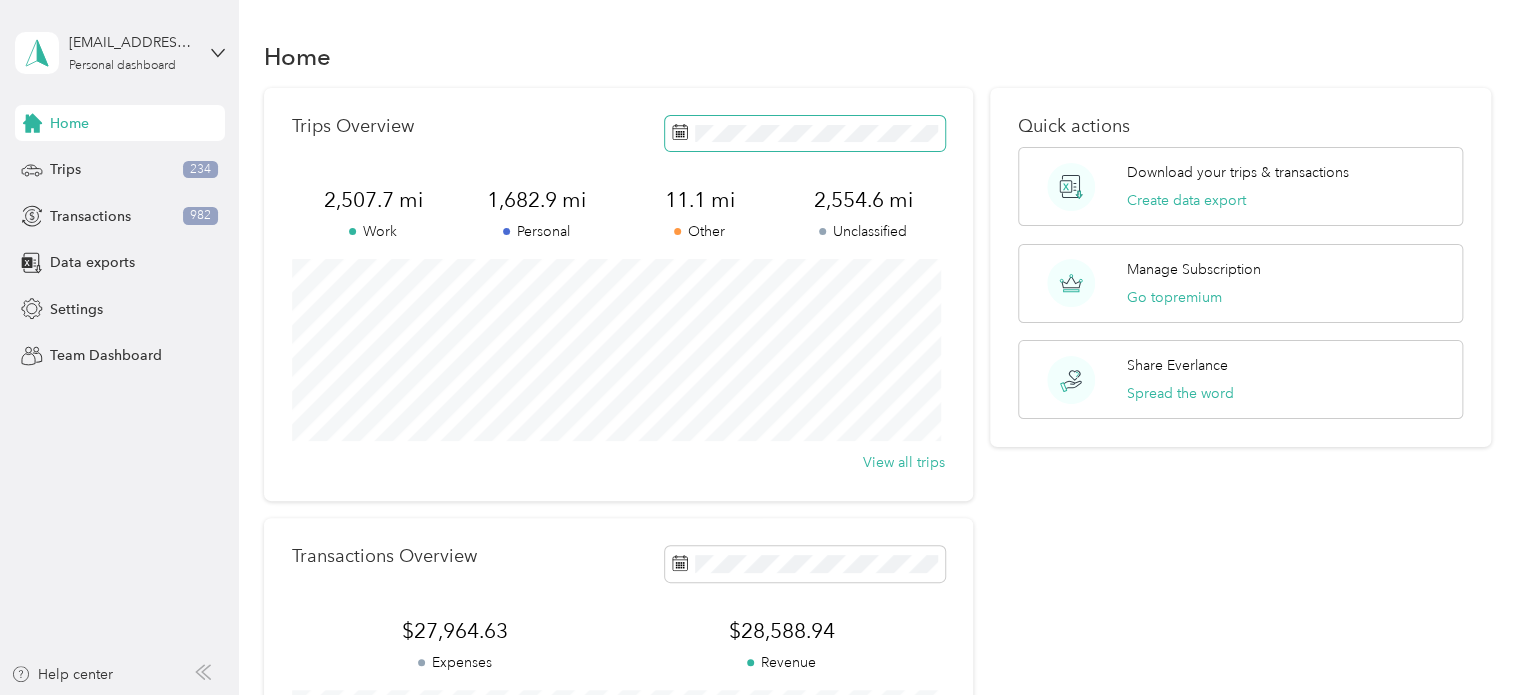 click at bounding box center [805, 133] 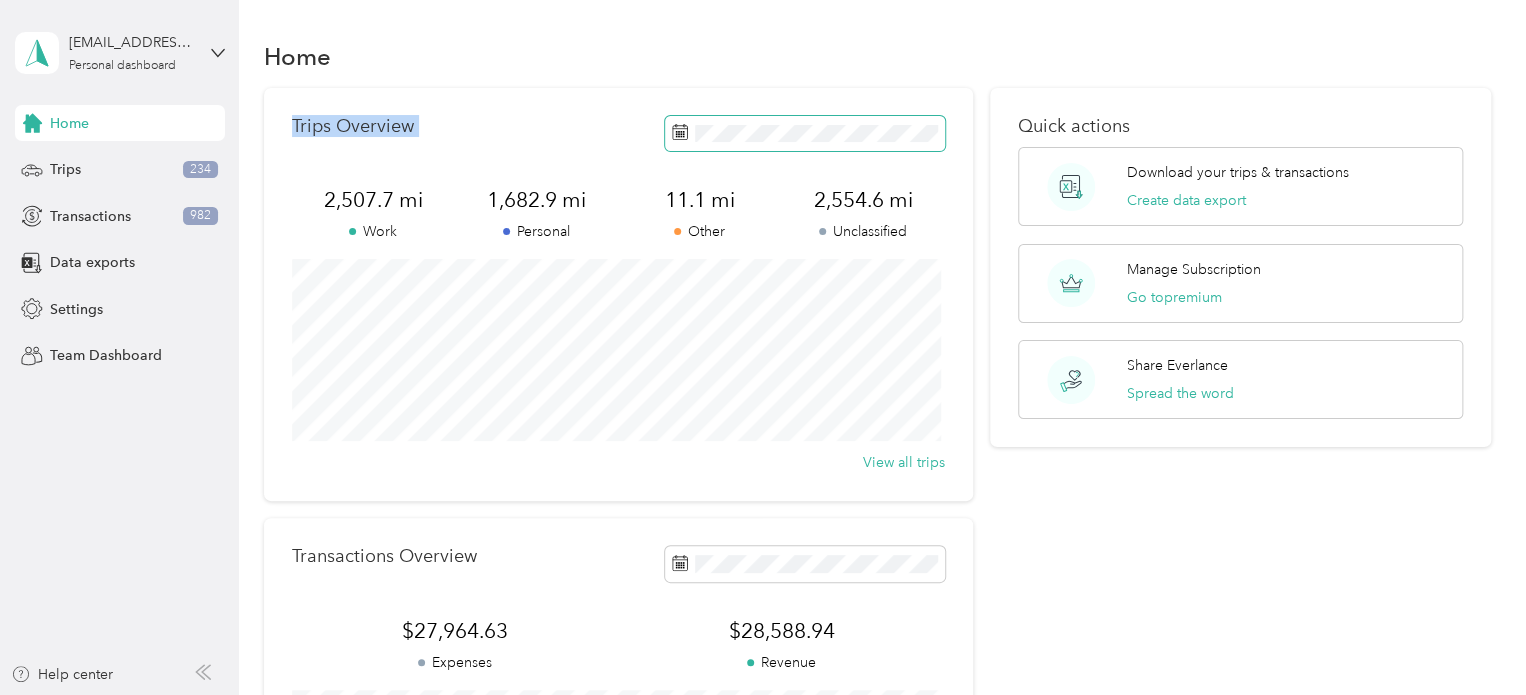 click at bounding box center [805, 133] 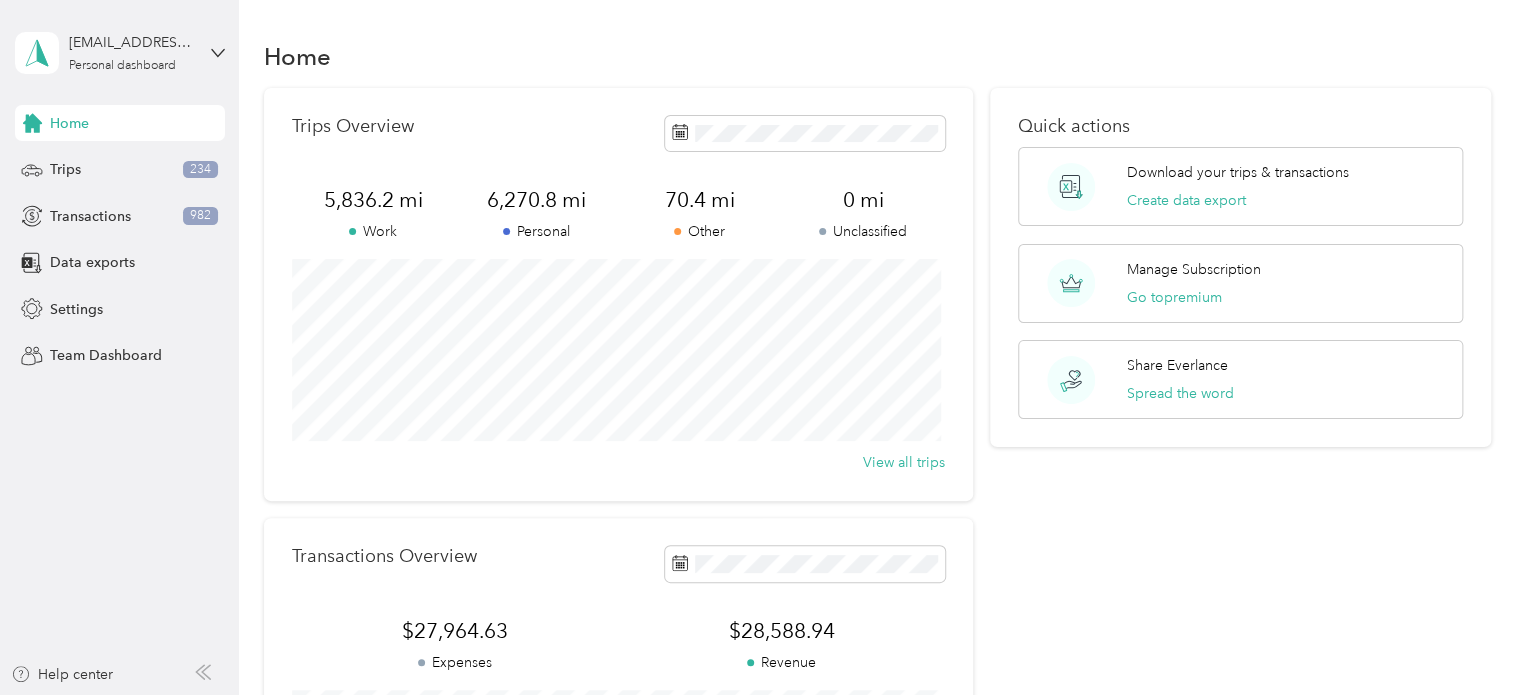 click on "Other" at bounding box center (699, 231) 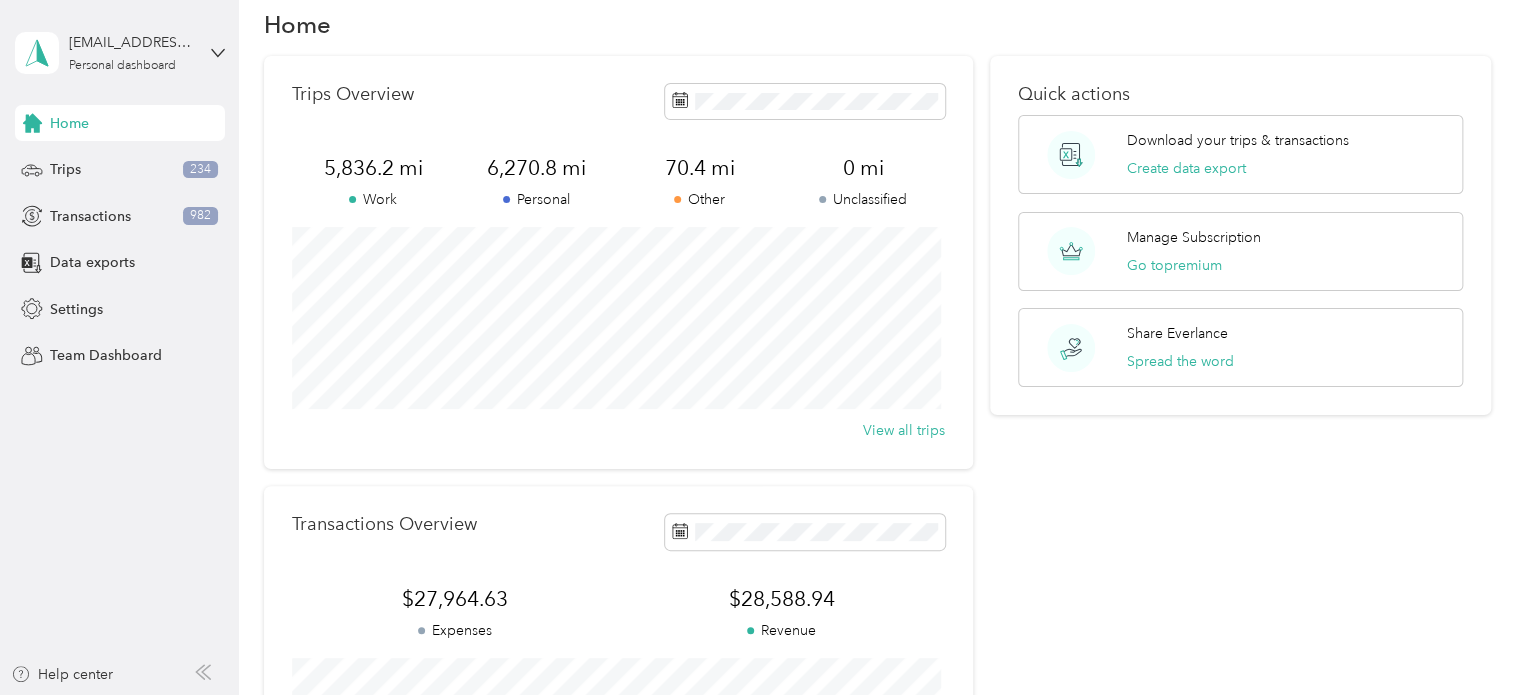 scroll, scrollTop: 0, scrollLeft: 0, axis: both 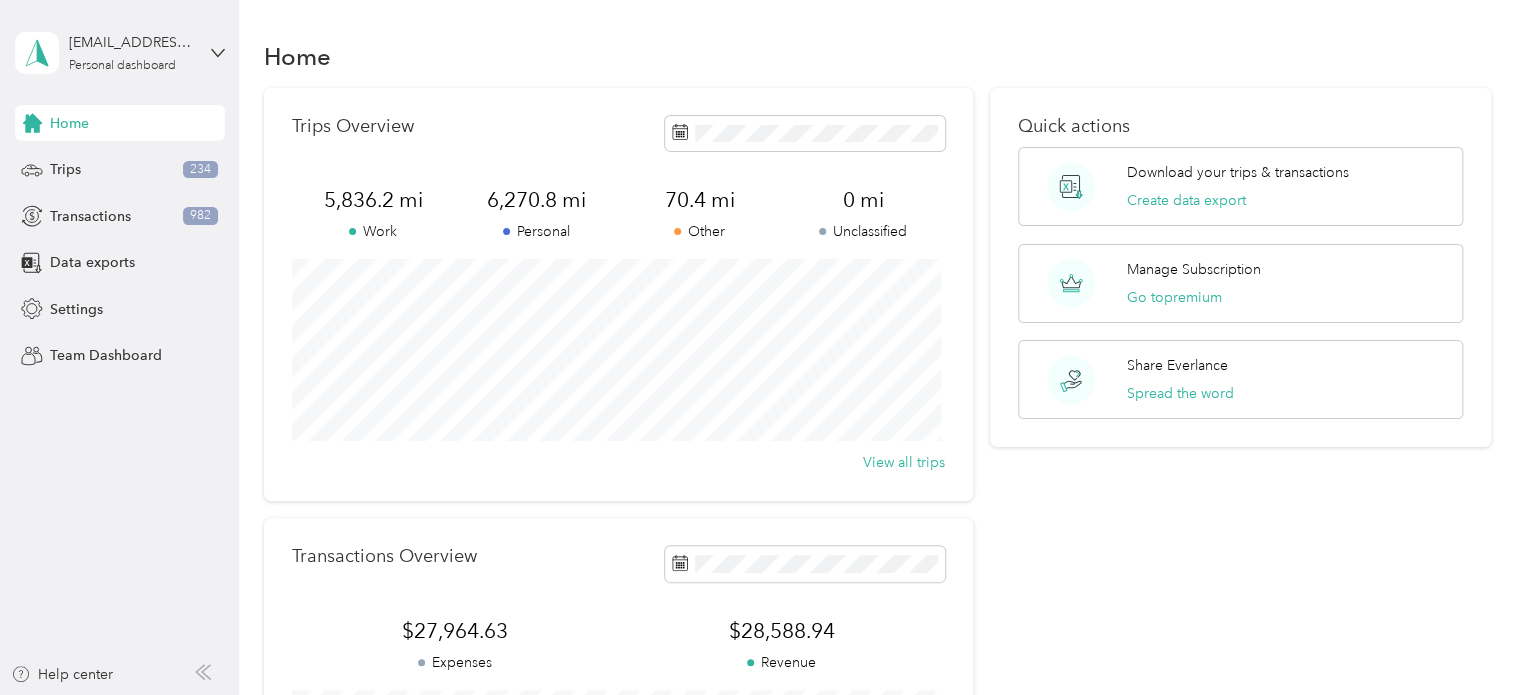 click on "5,836.2   mi Work" at bounding box center (373, 214) 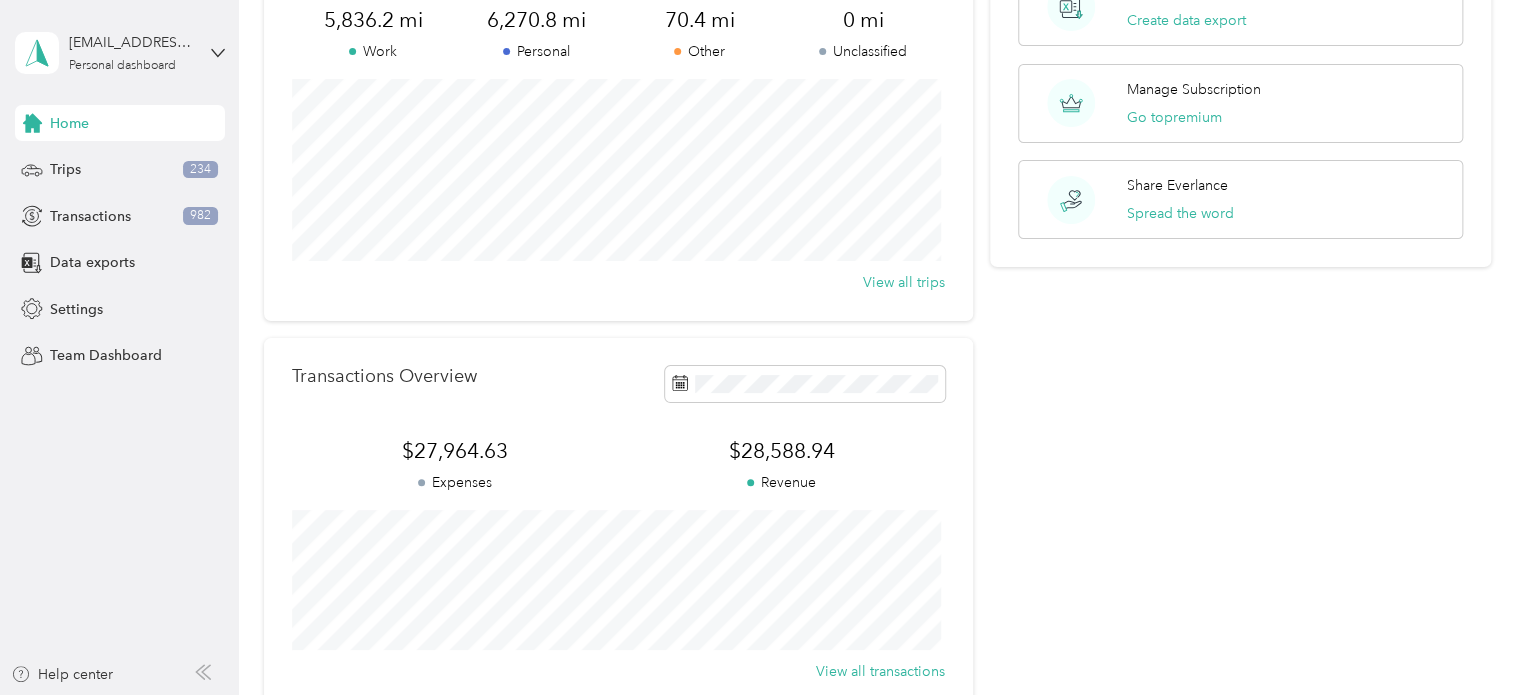 scroll, scrollTop: 184, scrollLeft: 0, axis: vertical 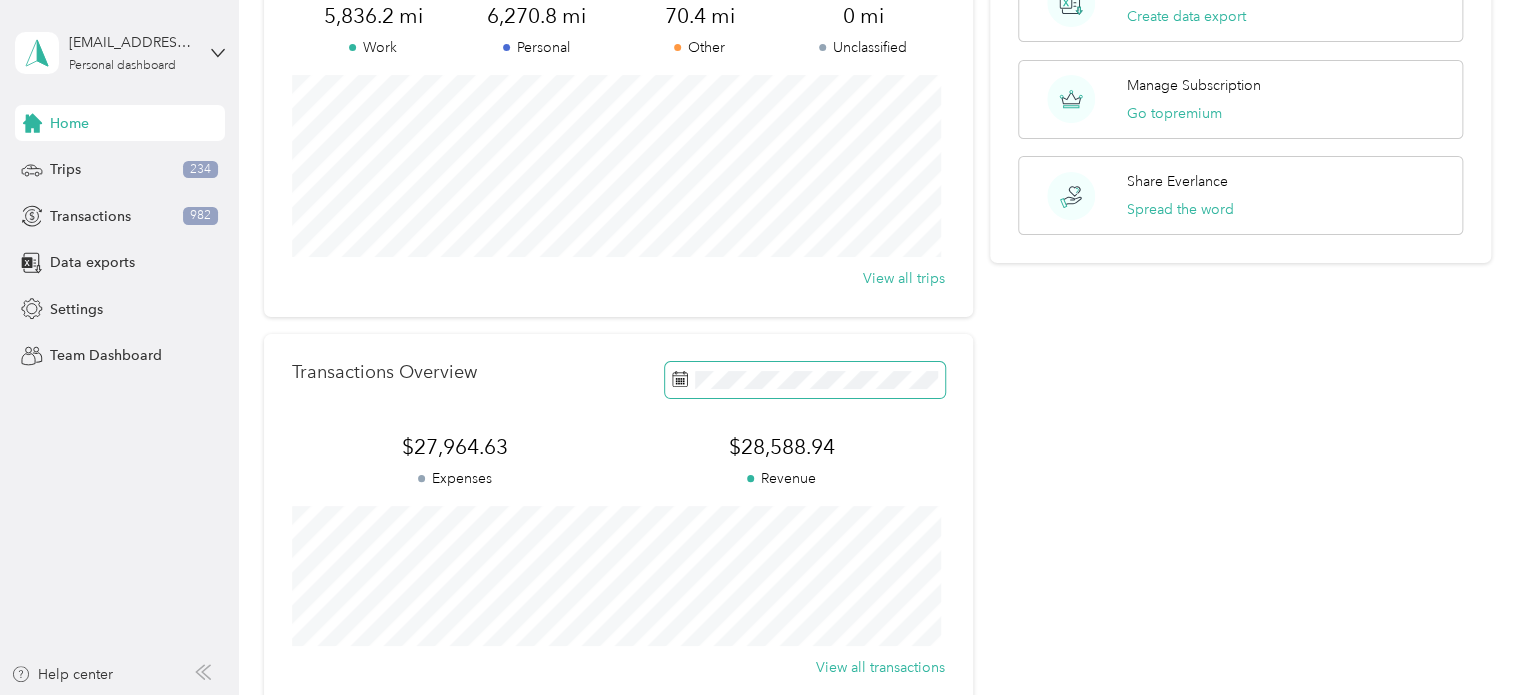 click at bounding box center [805, 379] 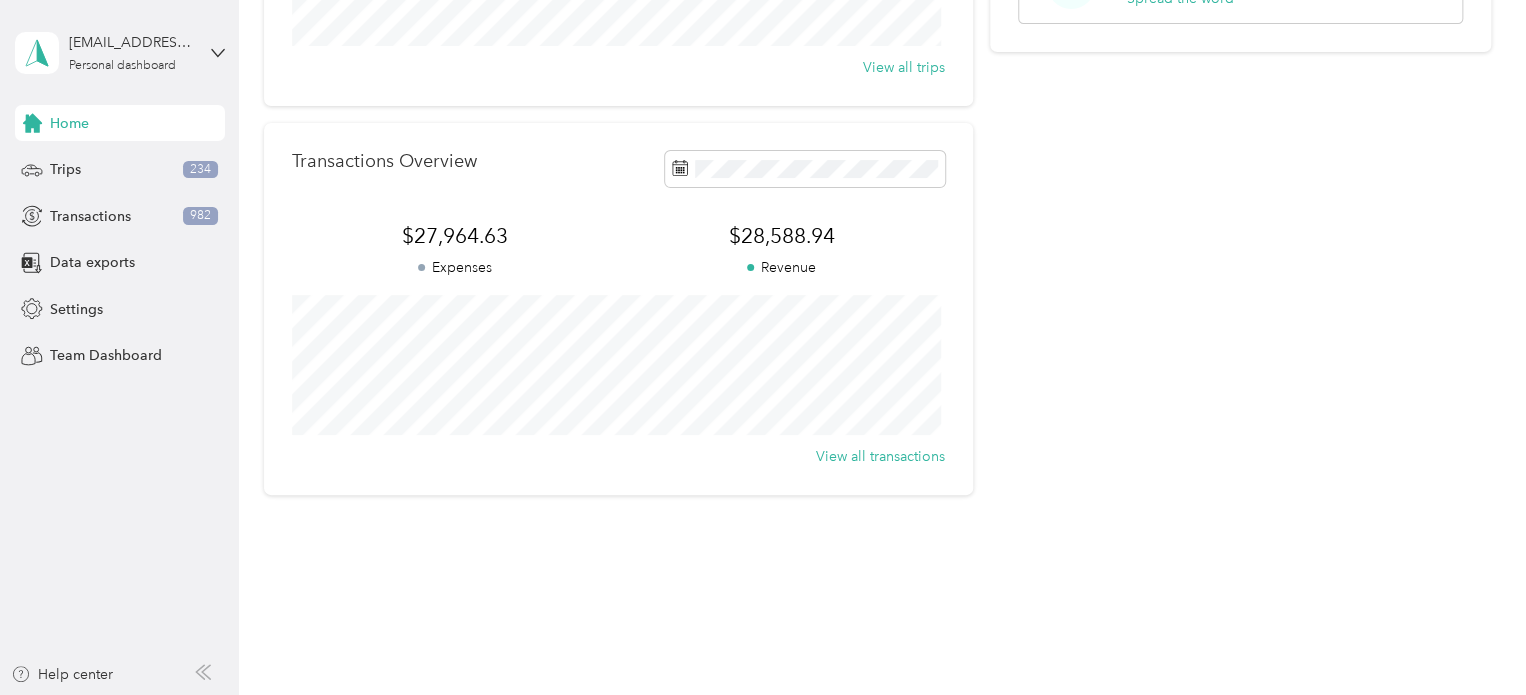 scroll, scrollTop: 401, scrollLeft: 0, axis: vertical 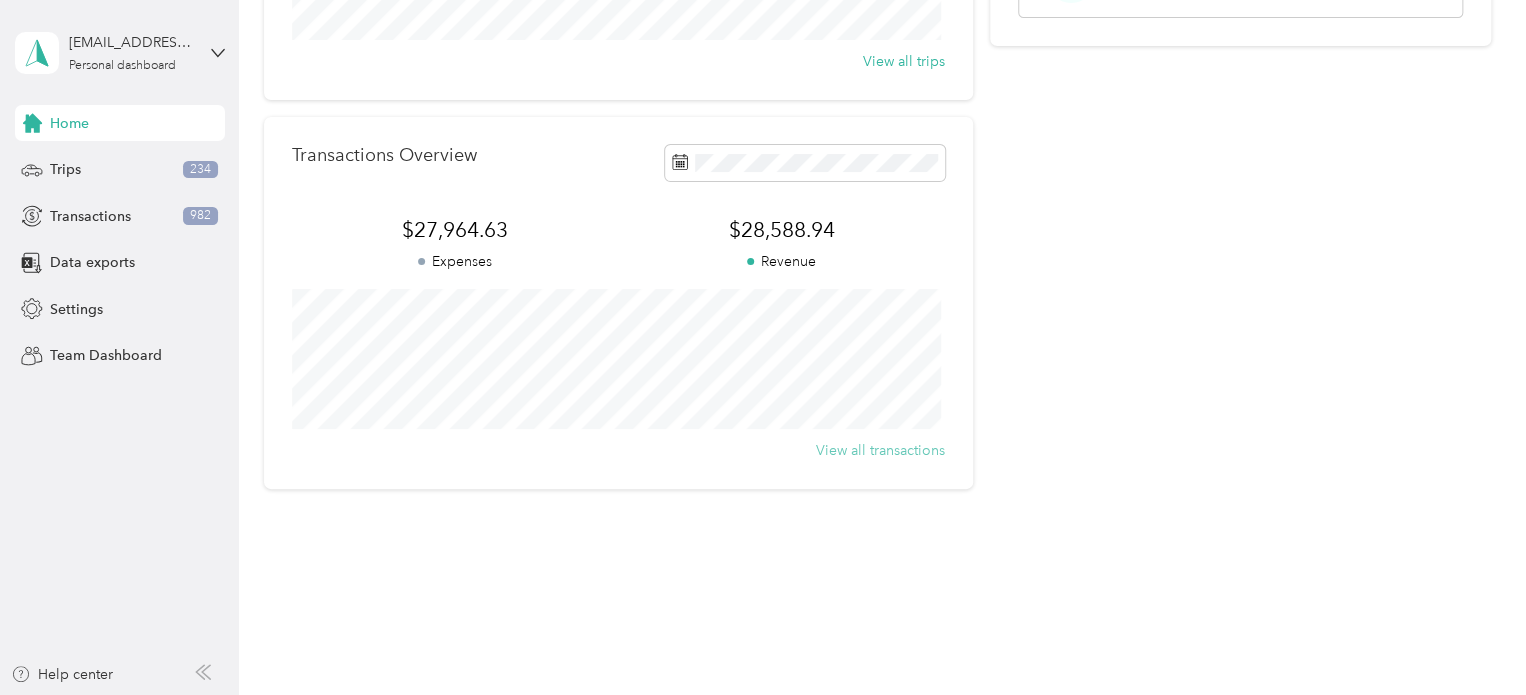 click on "View all transactions" at bounding box center (880, 450) 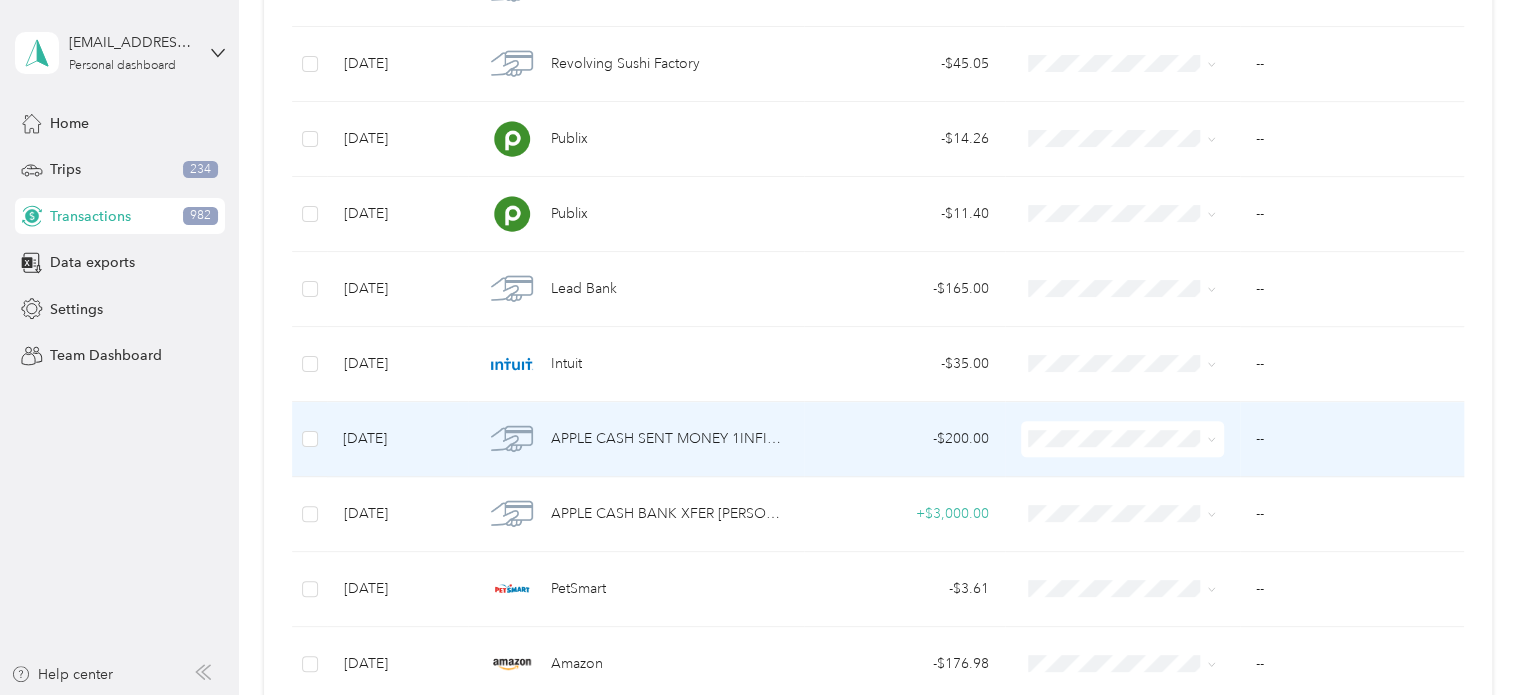 scroll, scrollTop: 0, scrollLeft: 0, axis: both 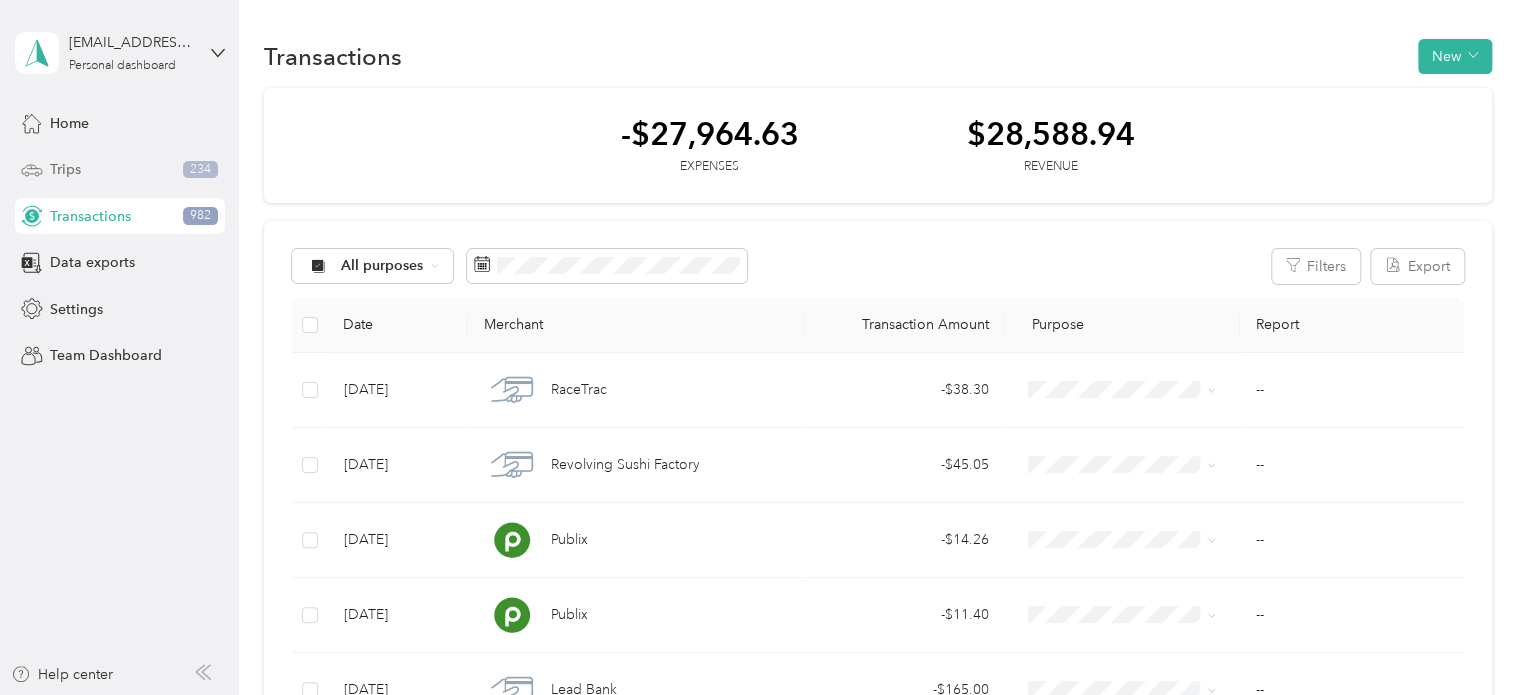 click on "Trips" at bounding box center [65, 169] 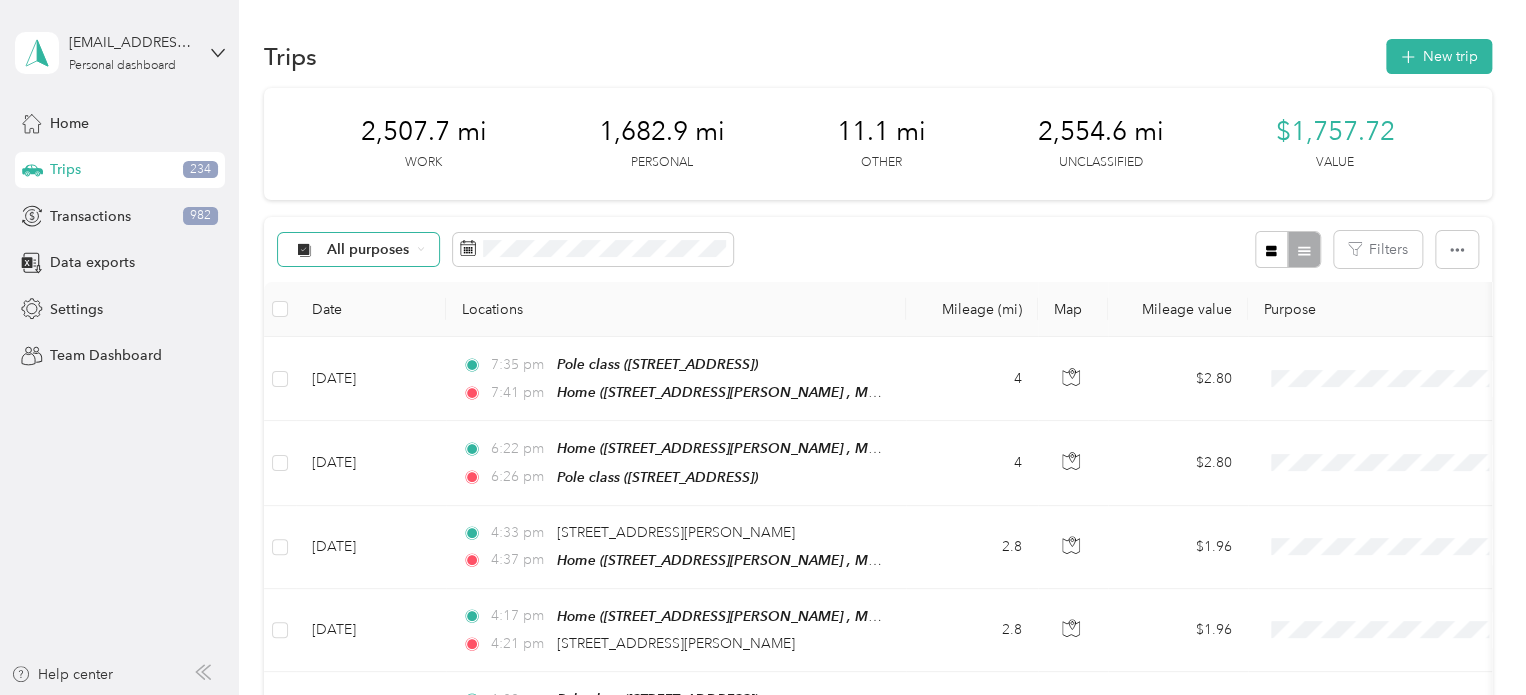 click on "All purposes" at bounding box center (359, 250) 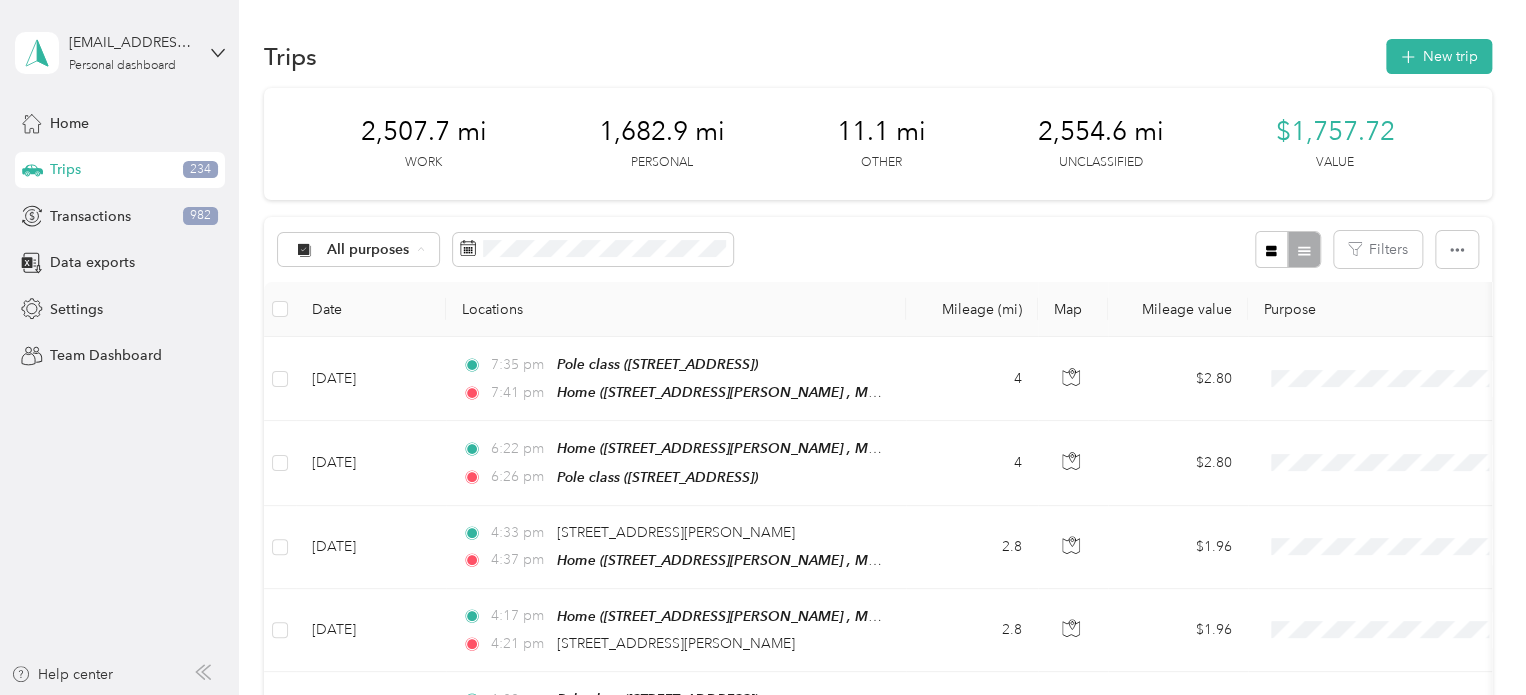click on "Infinite Moment Music" at bounding box center (383, 460) 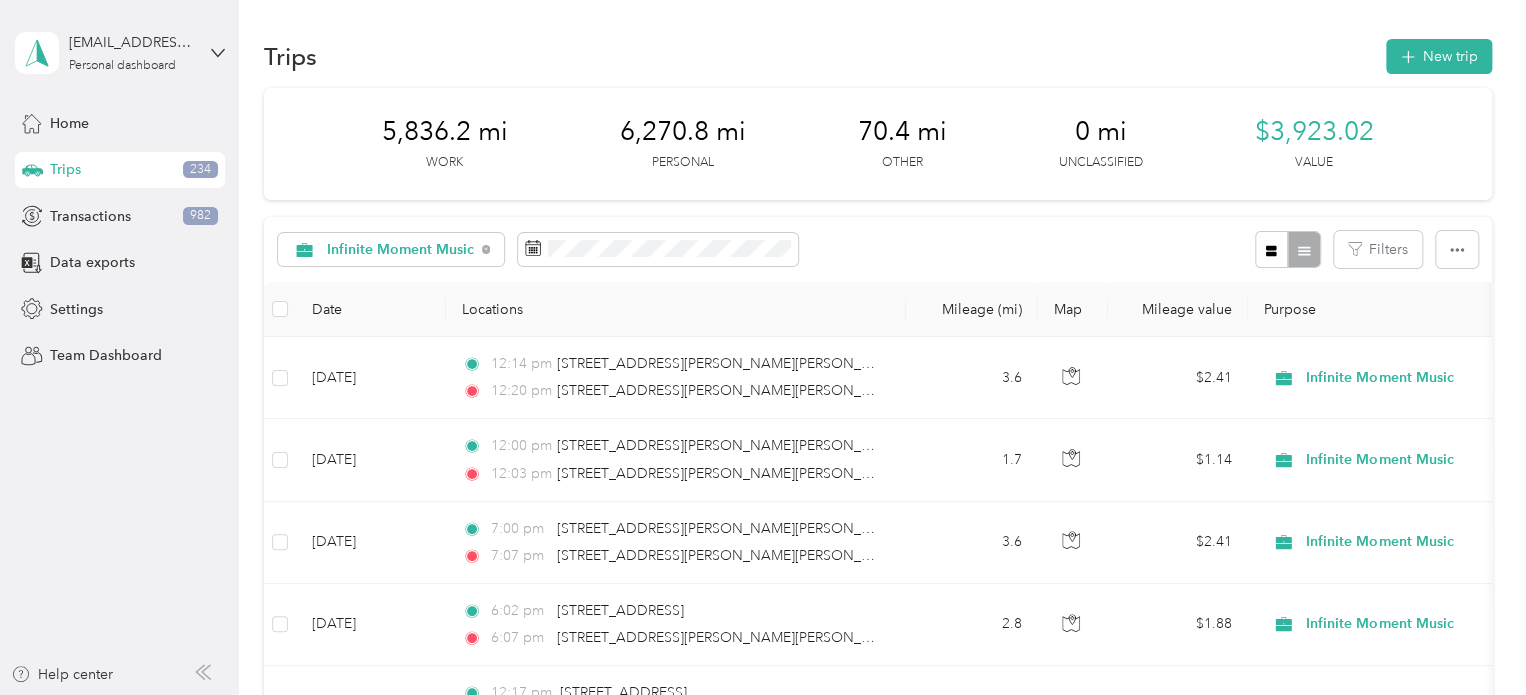 click on "Infinite Moment Music  Filters" at bounding box center (878, 249) 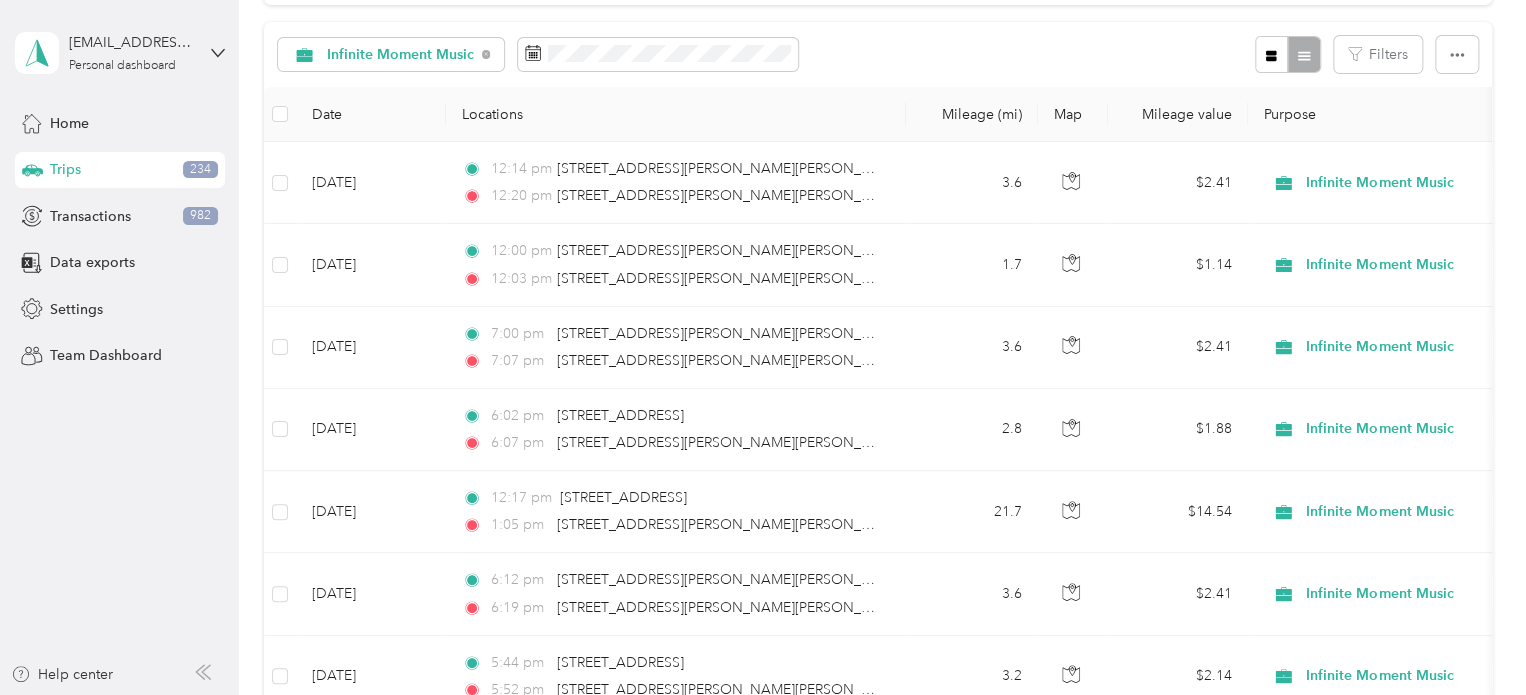 scroll, scrollTop: 0, scrollLeft: 0, axis: both 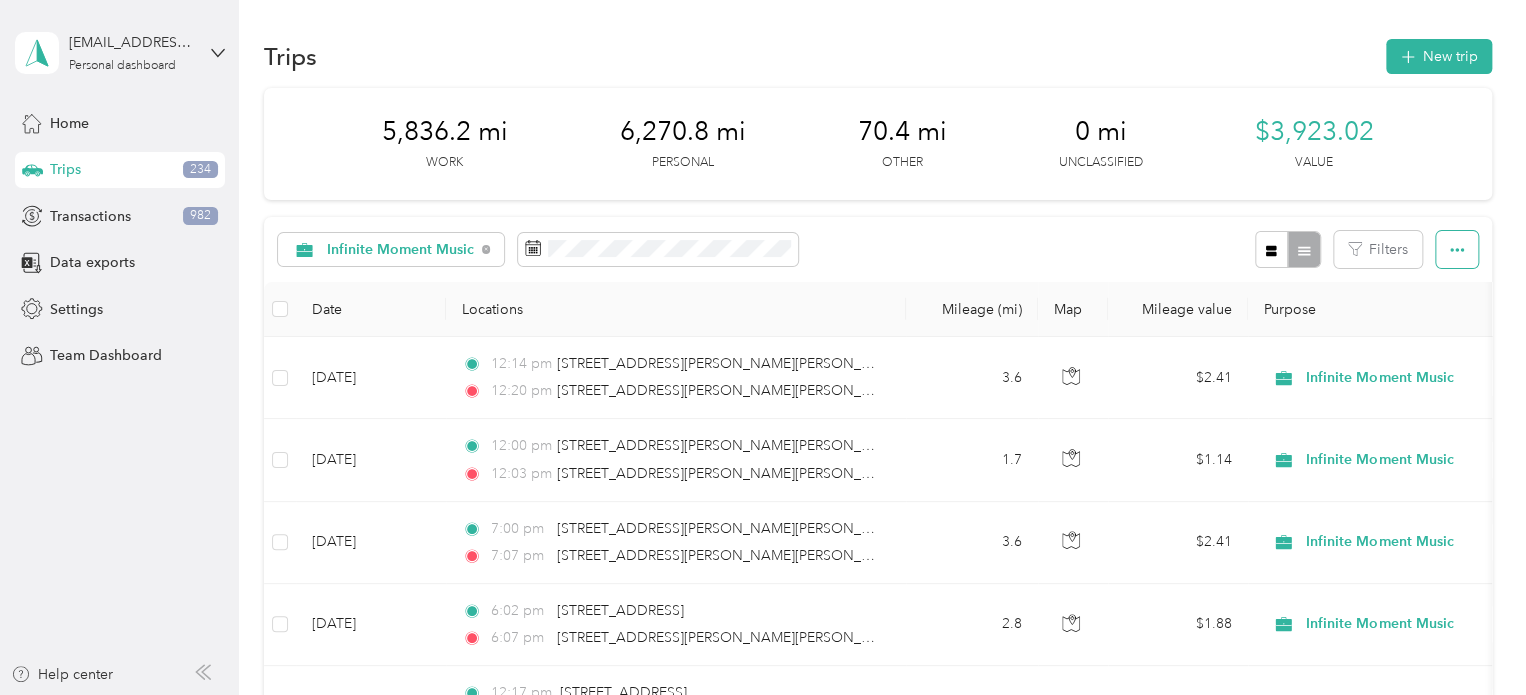 click at bounding box center [1457, 249] 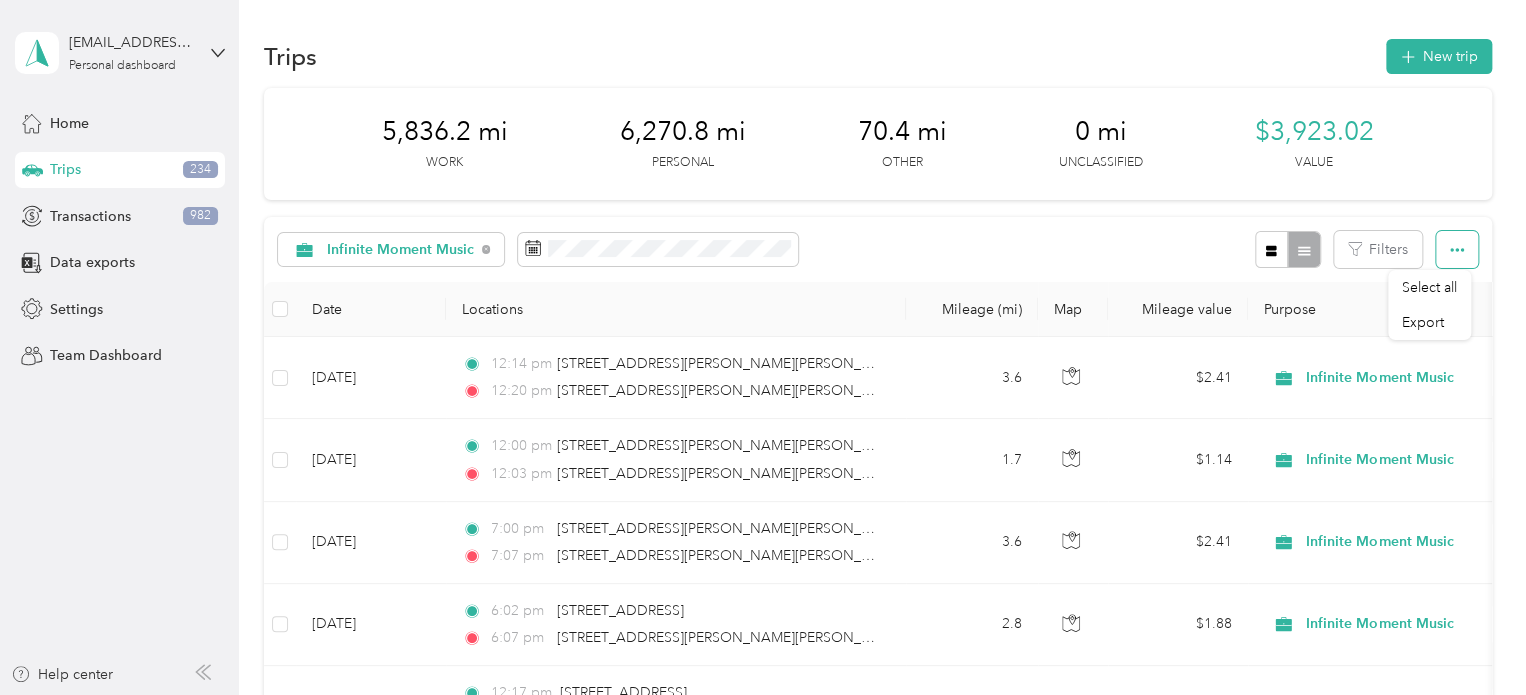click at bounding box center [1457, 249] 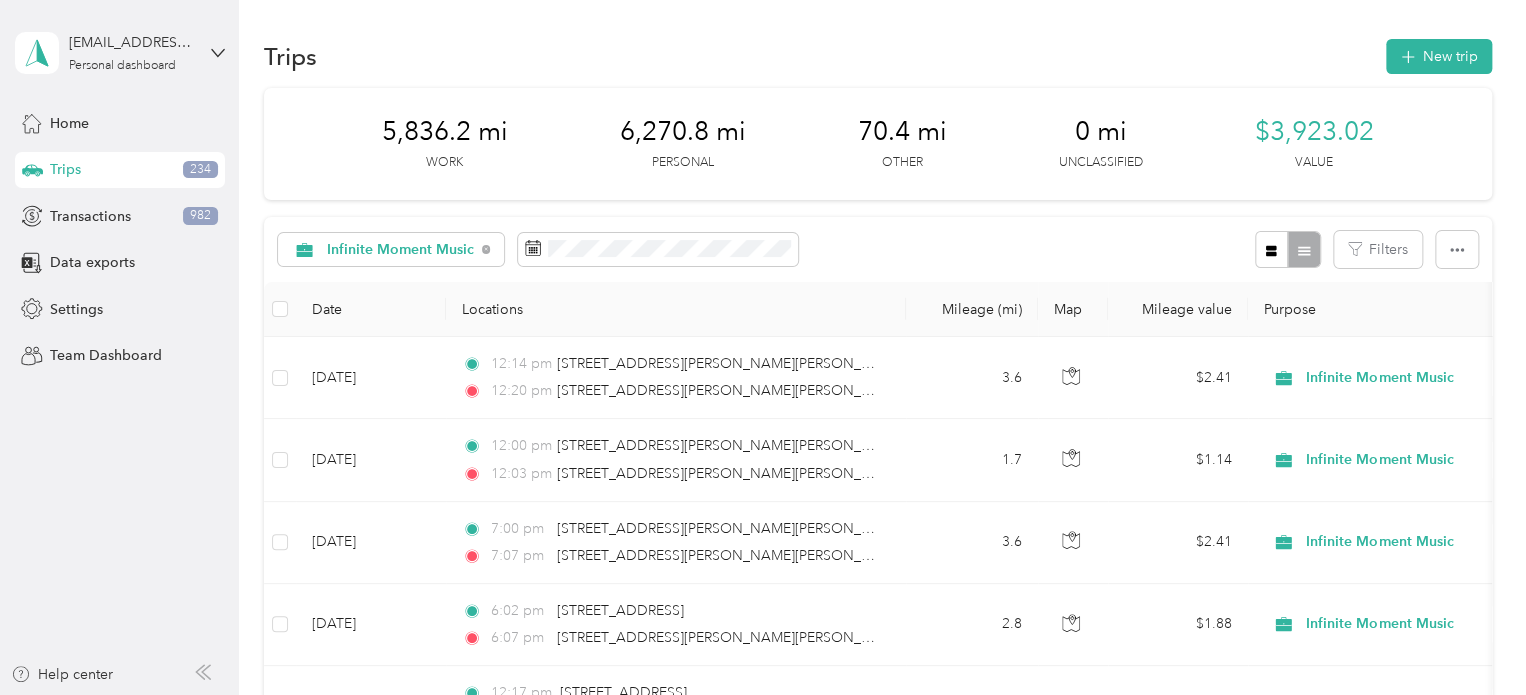 click on "5,836.2   mi" at bounding box center [445, 132] 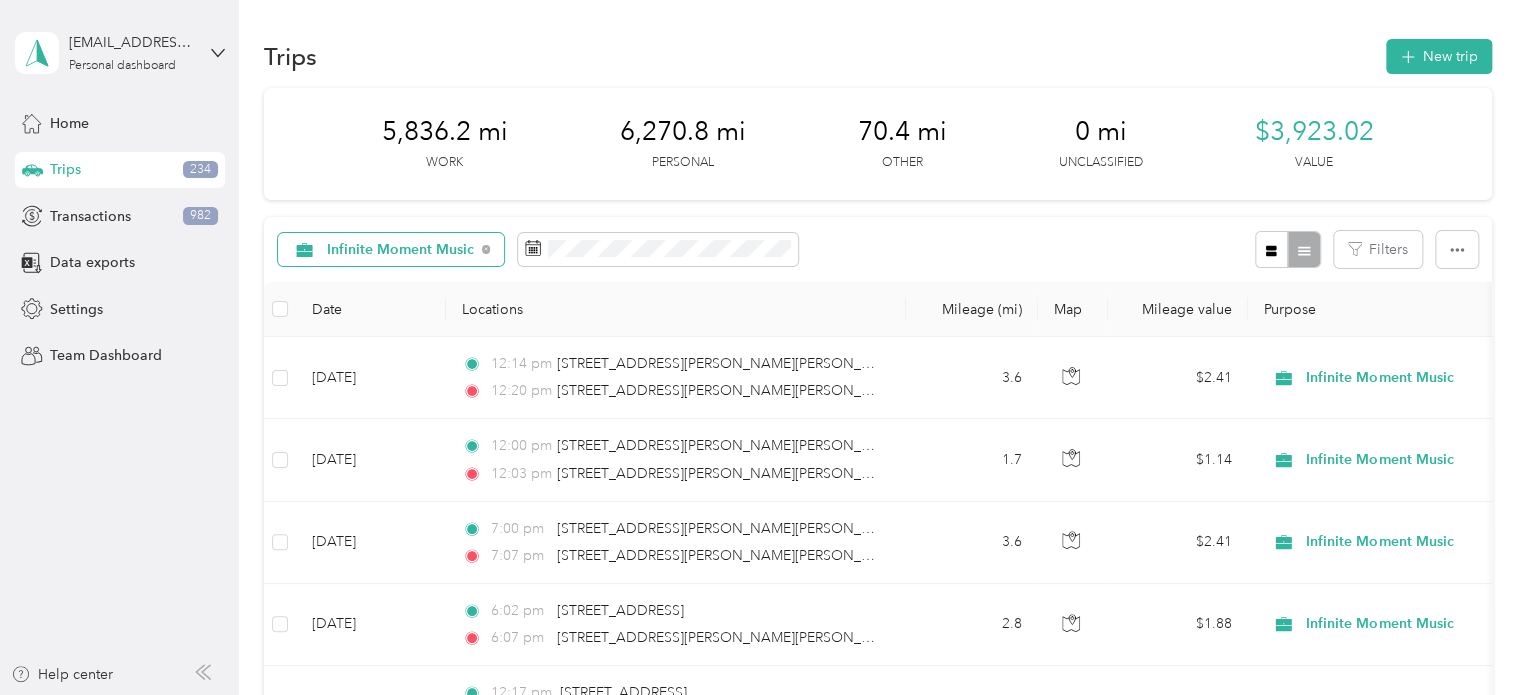 click on "Infinite Moment Music" at bounding box center (401, 250) 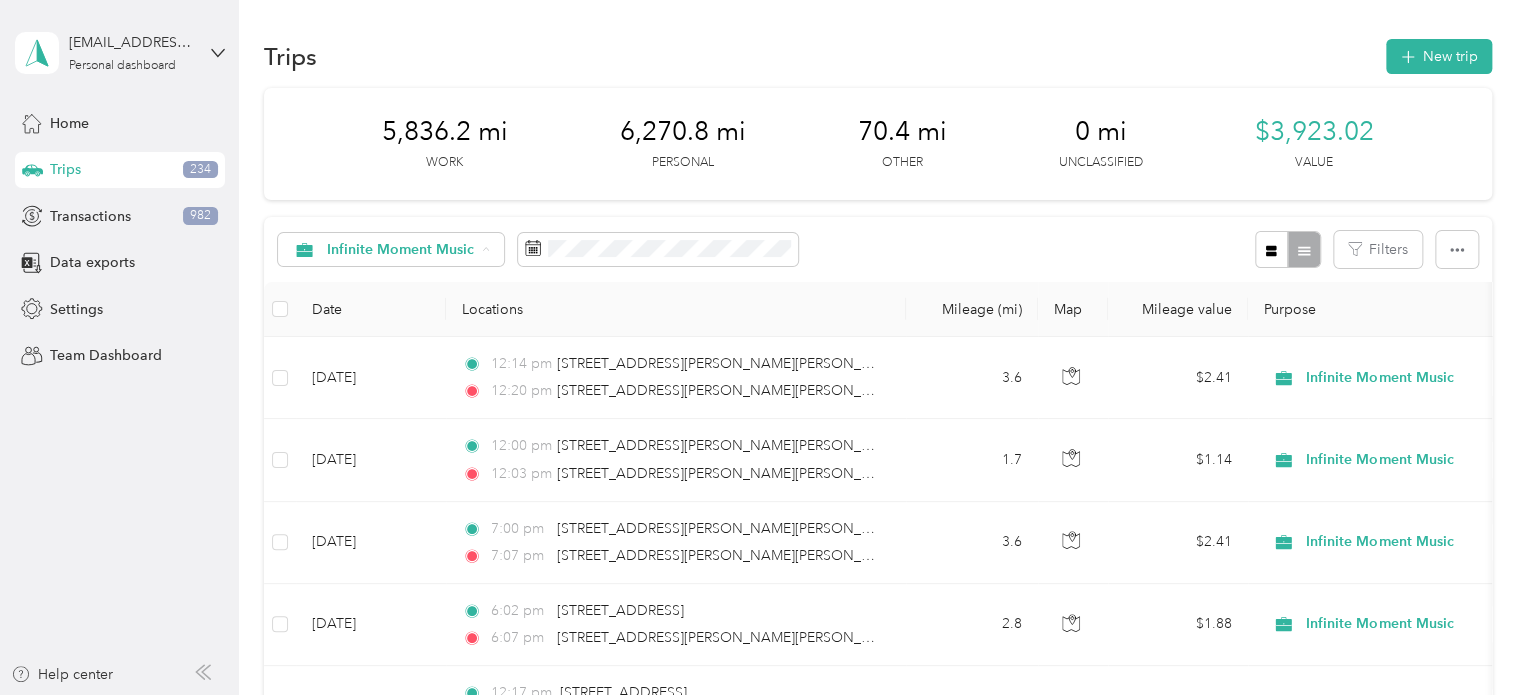 click on "Dogs We Trust" at bounding box center (413, 425) 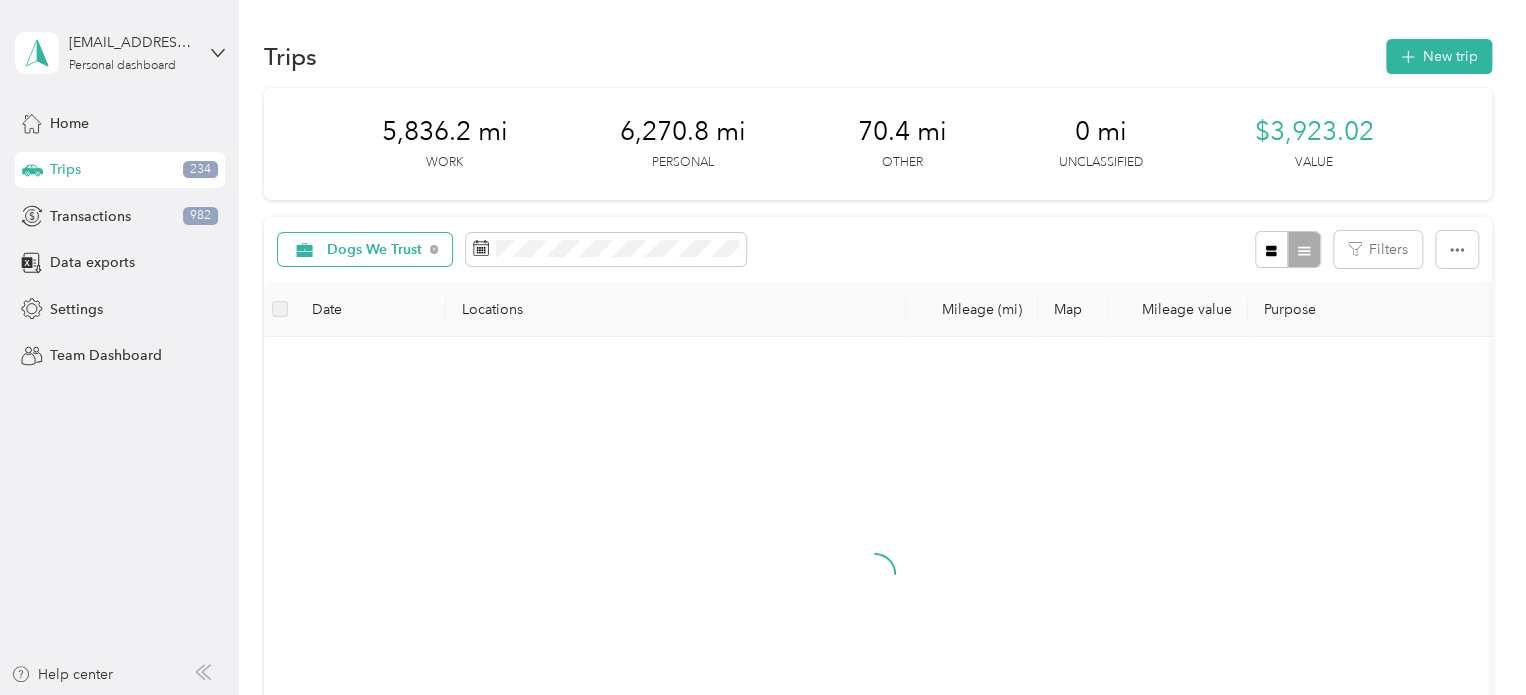 click on "Dogs We Trust" at bounding box center [375, 250] 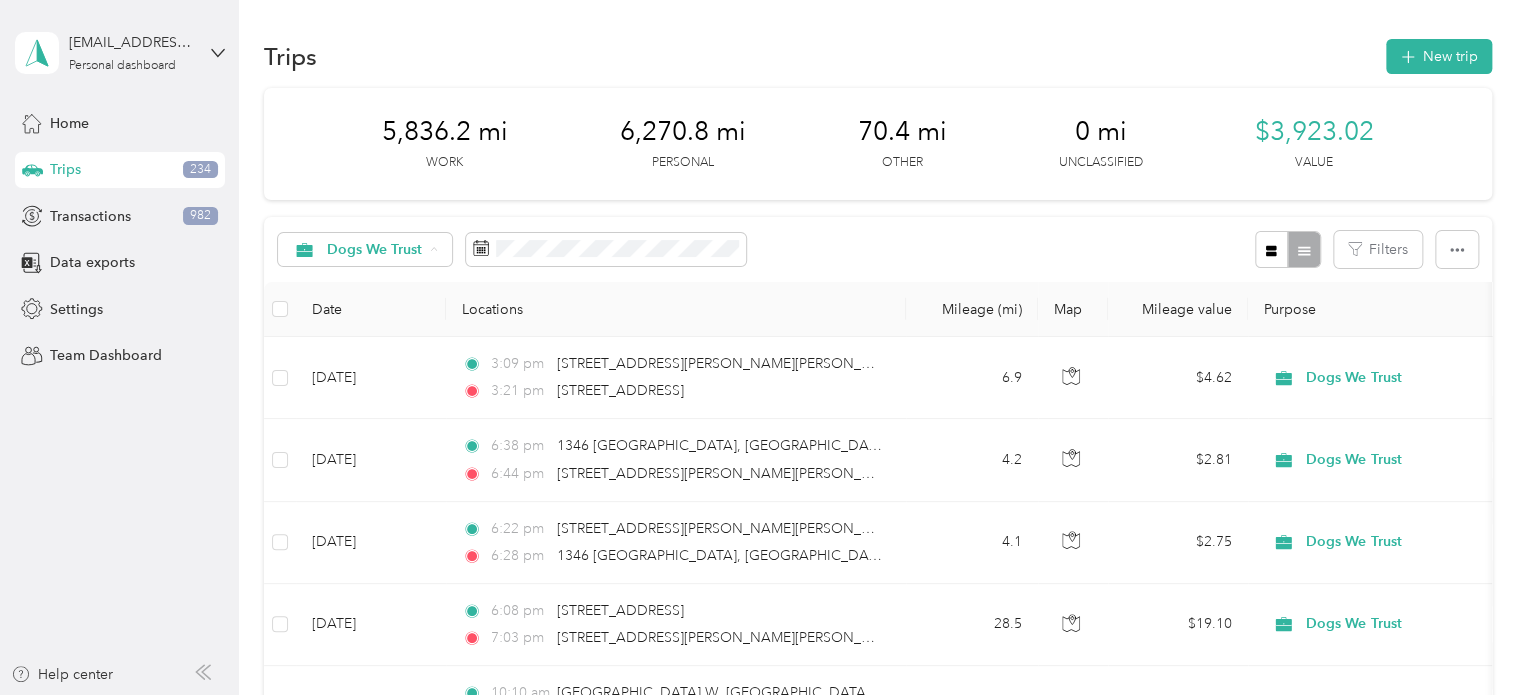click on "Infinite Moment Music" at bounding box center [400, 460] 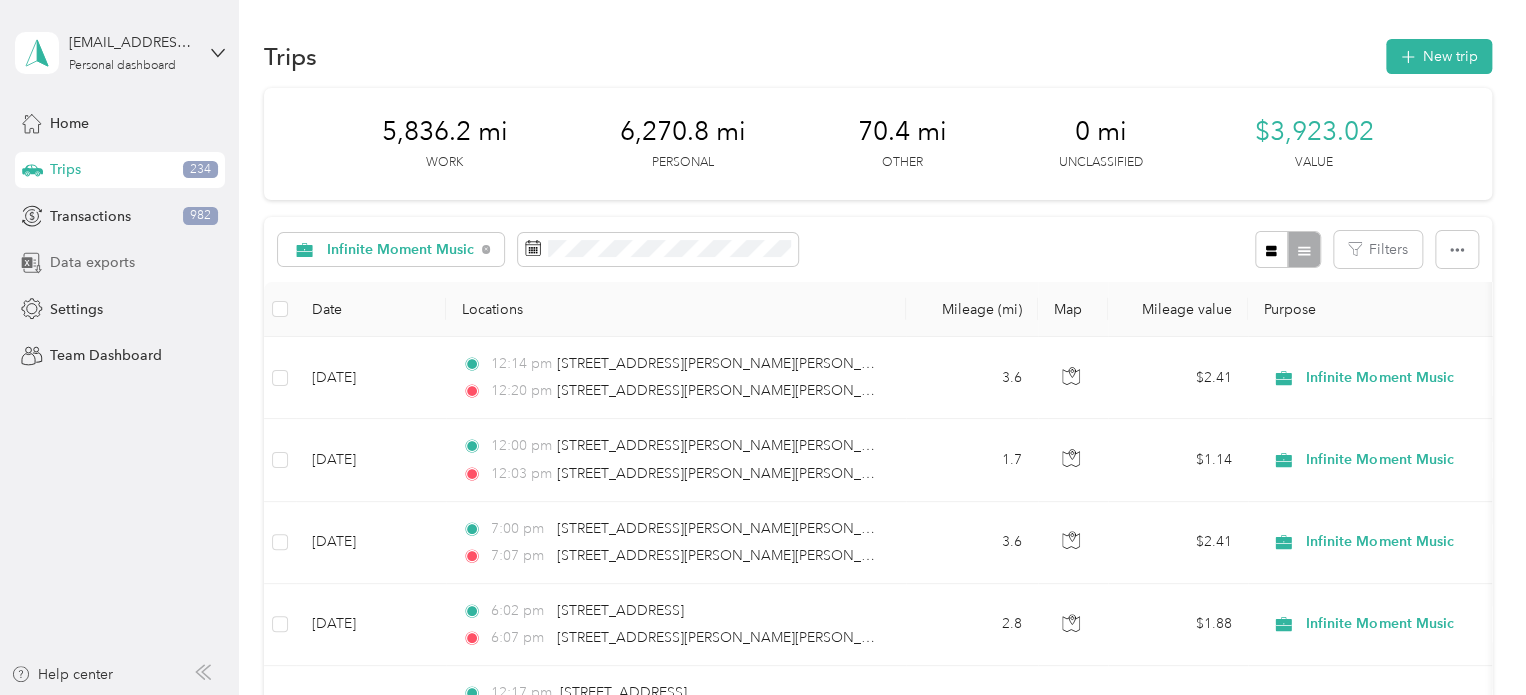 click on "Data exports" at bounding box center (92, 262) 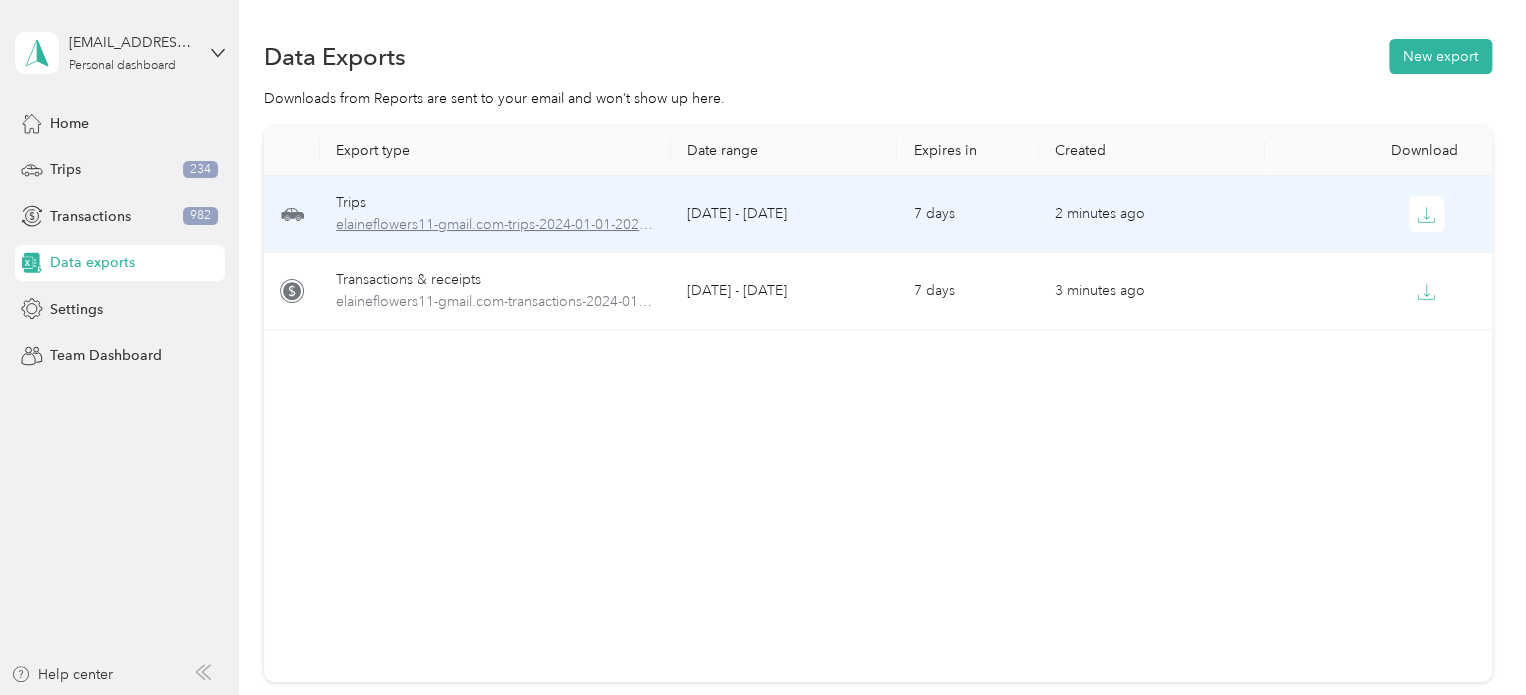 click on "elaineflowers11-gmail.com-trips-2024-01-01-2024-12-31.pdf" at bounding box center [495, 225] 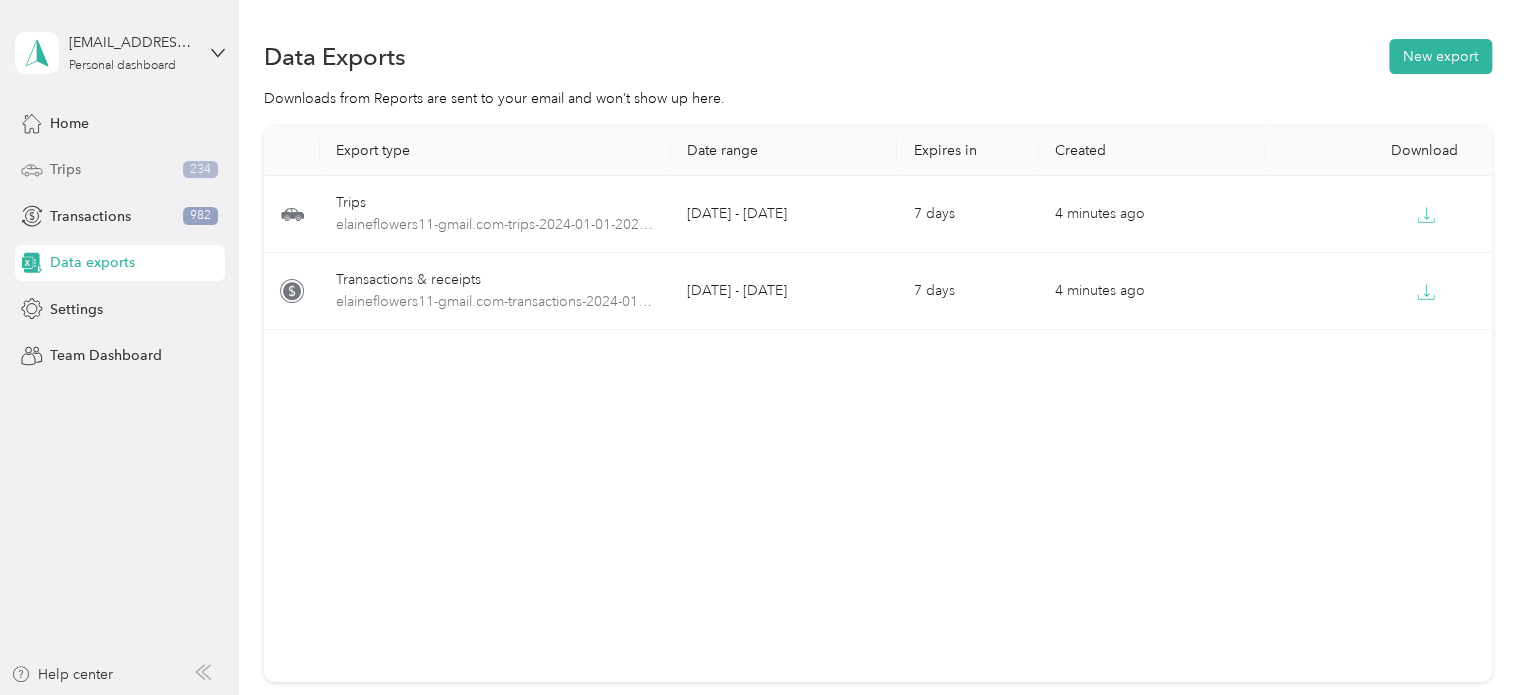 click on "Trips 234" at bounding box center [120, 170] 